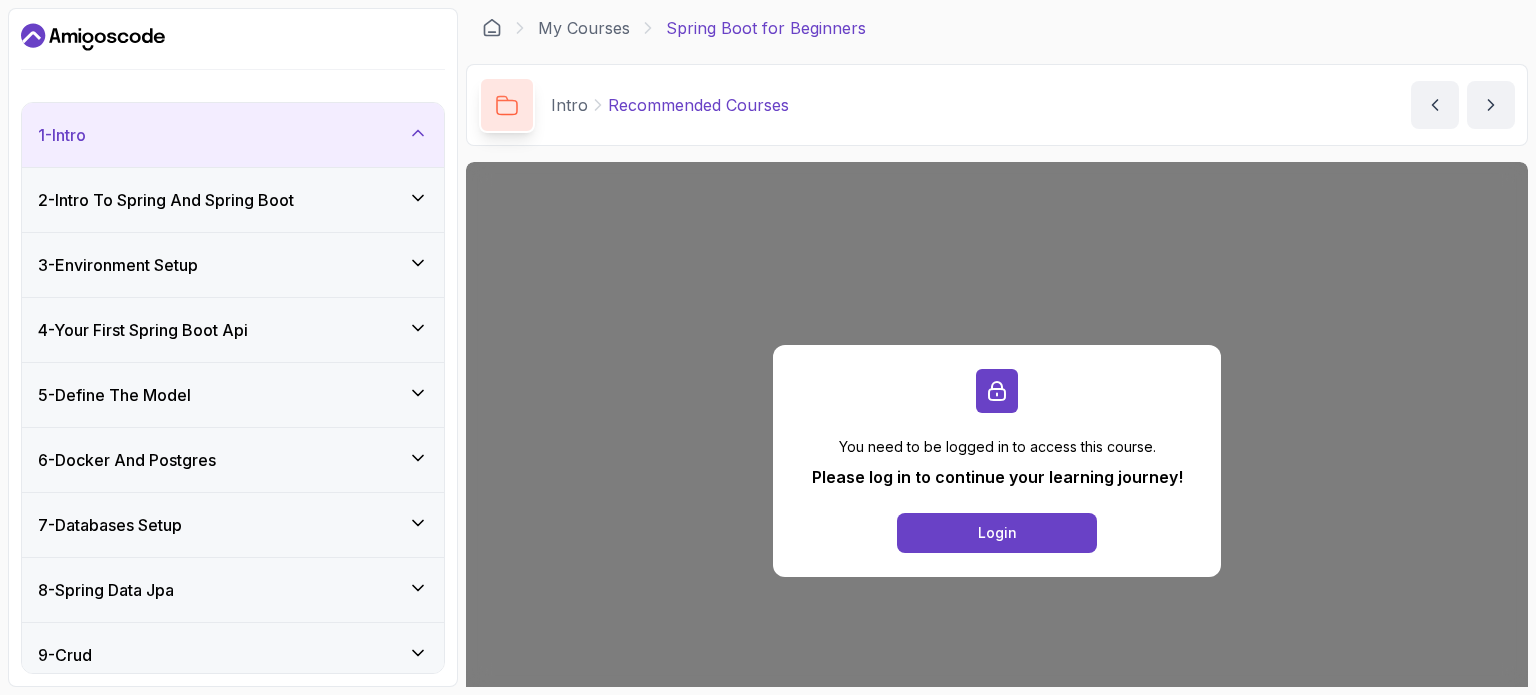 scroll, scrollTop: 0, scrollLeft: 0, axis: both 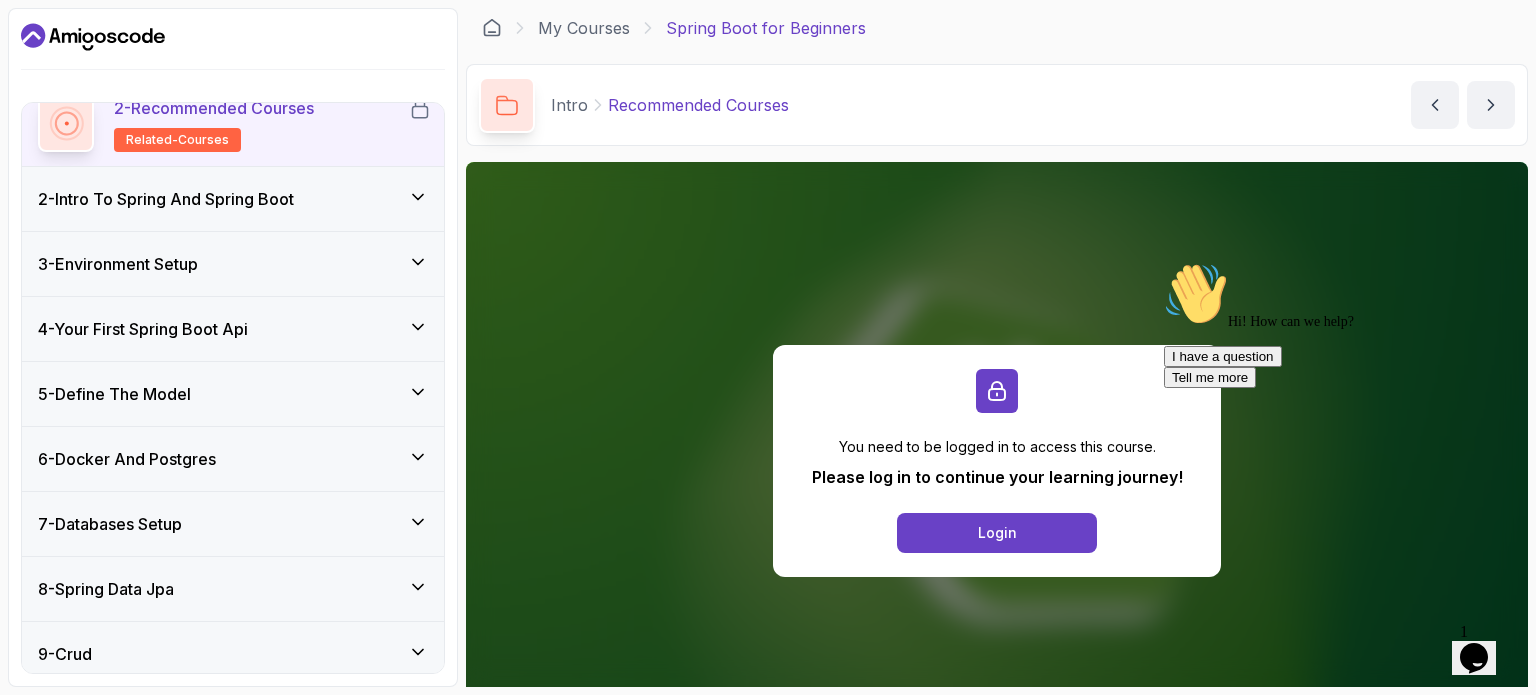 click on "6  -  Docker And Postgres" at bounding box center [233, 459] 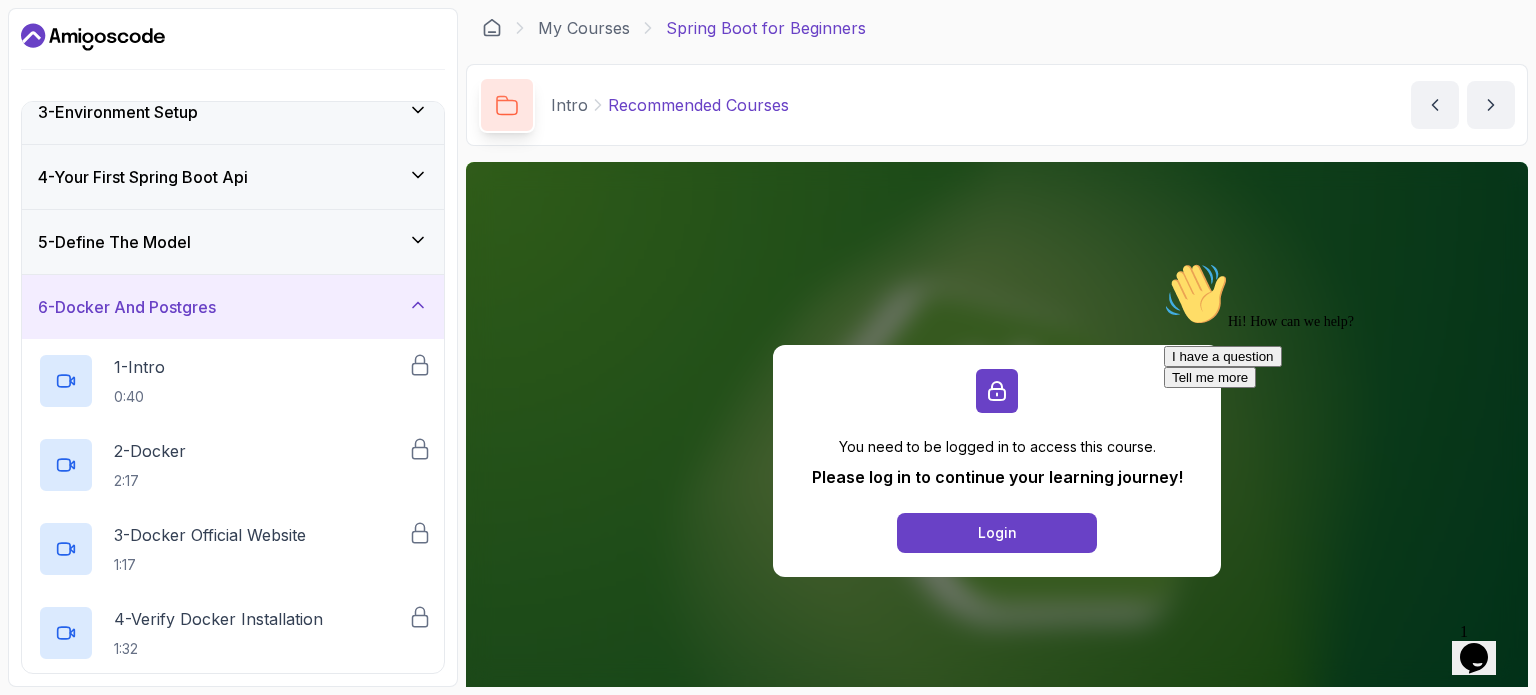 scroll, scrollTop: 151, scrollLeft: 0, axis: vertical 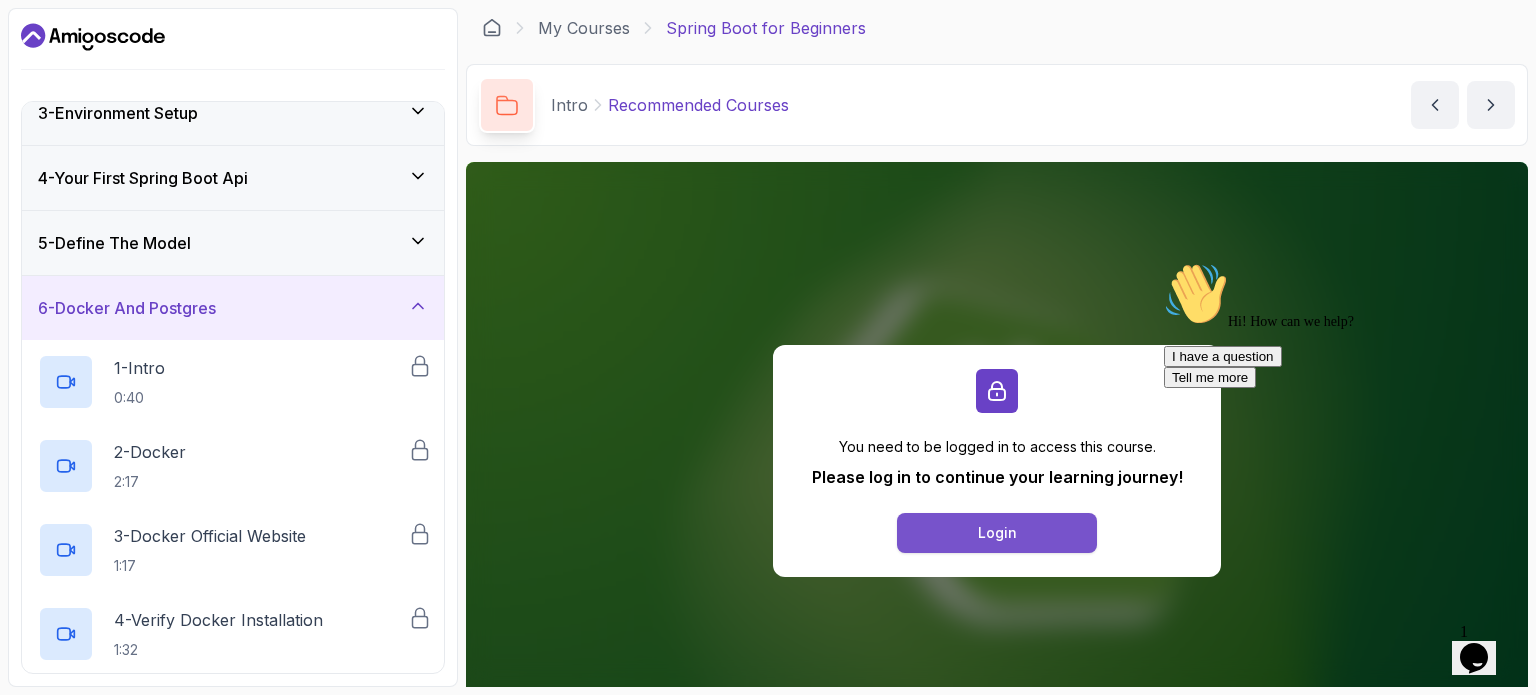 click on "Login" at bounding box center (997, 533) 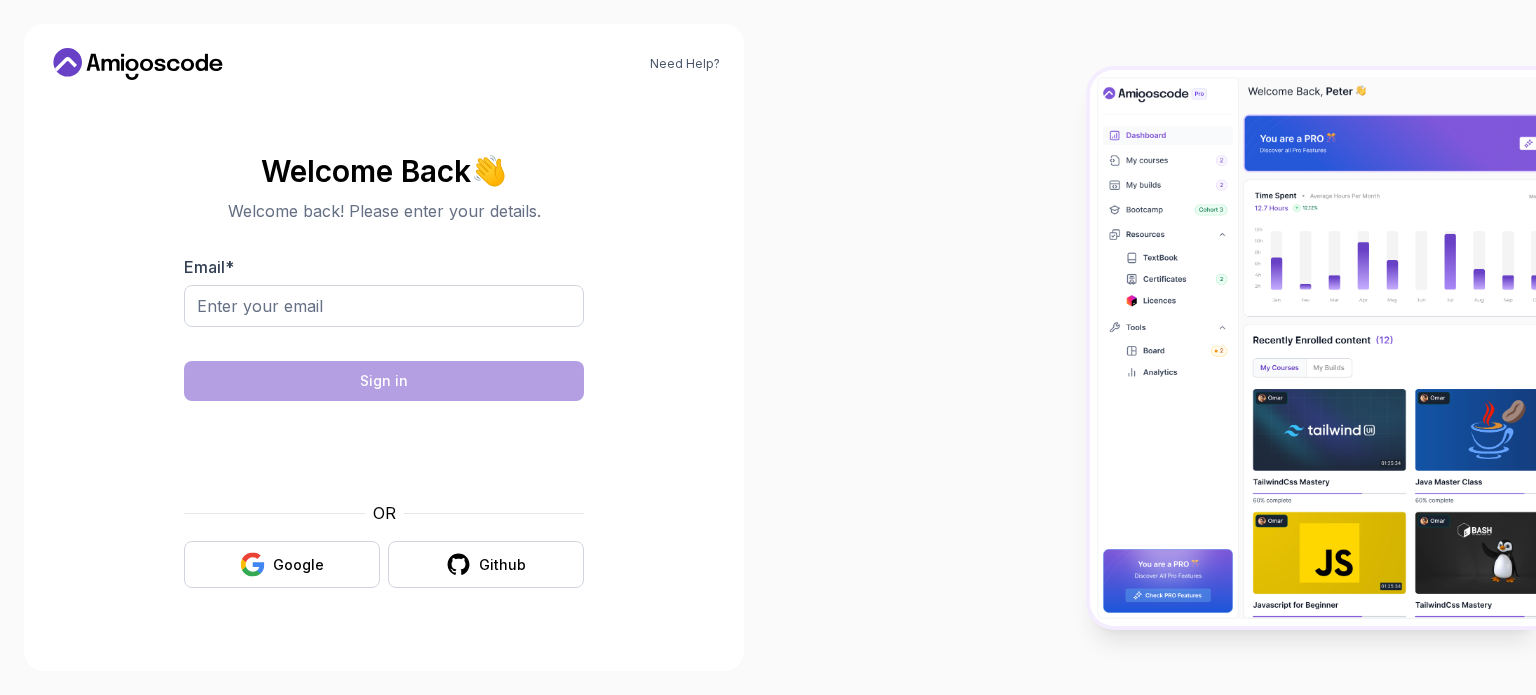 scroll, scrollTop: 0, scrollLeft: 0, axis: both 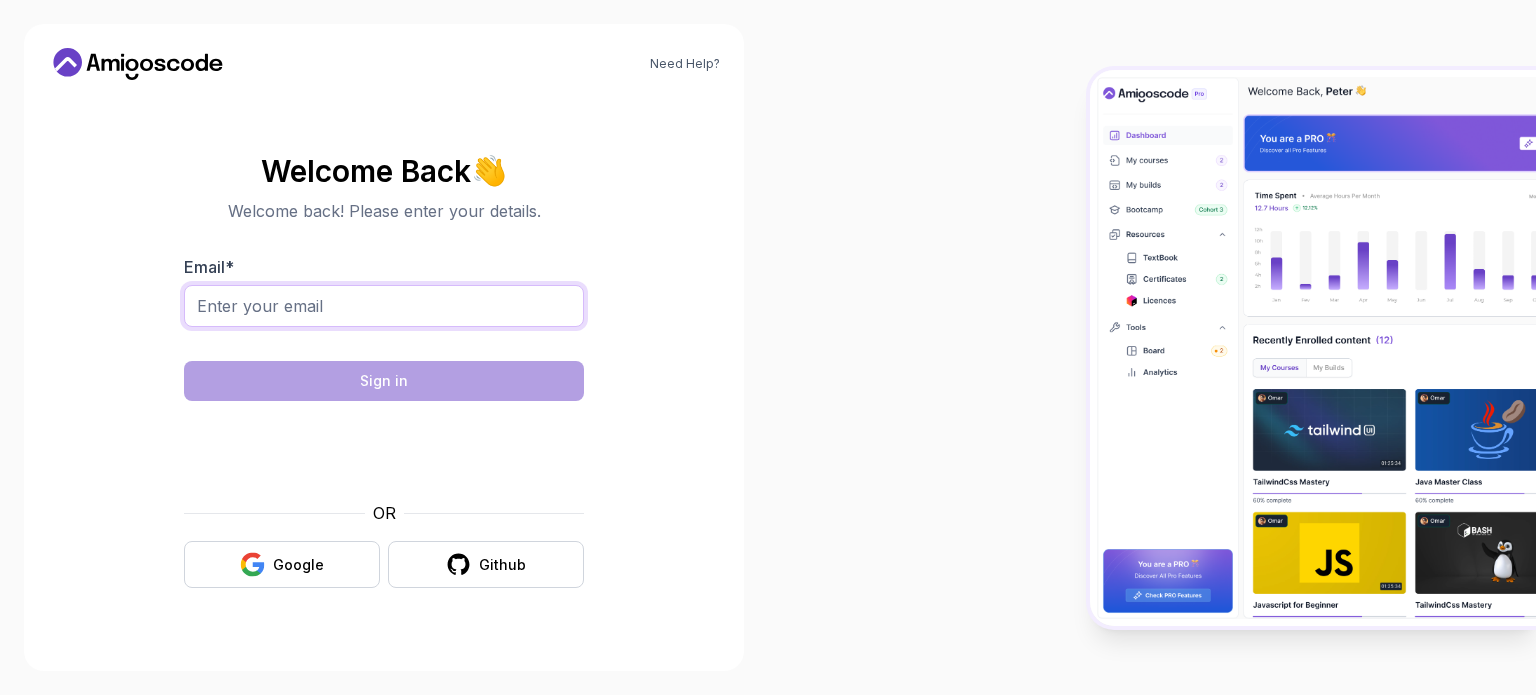 click on "Email *" at bounding box center [384, 306] 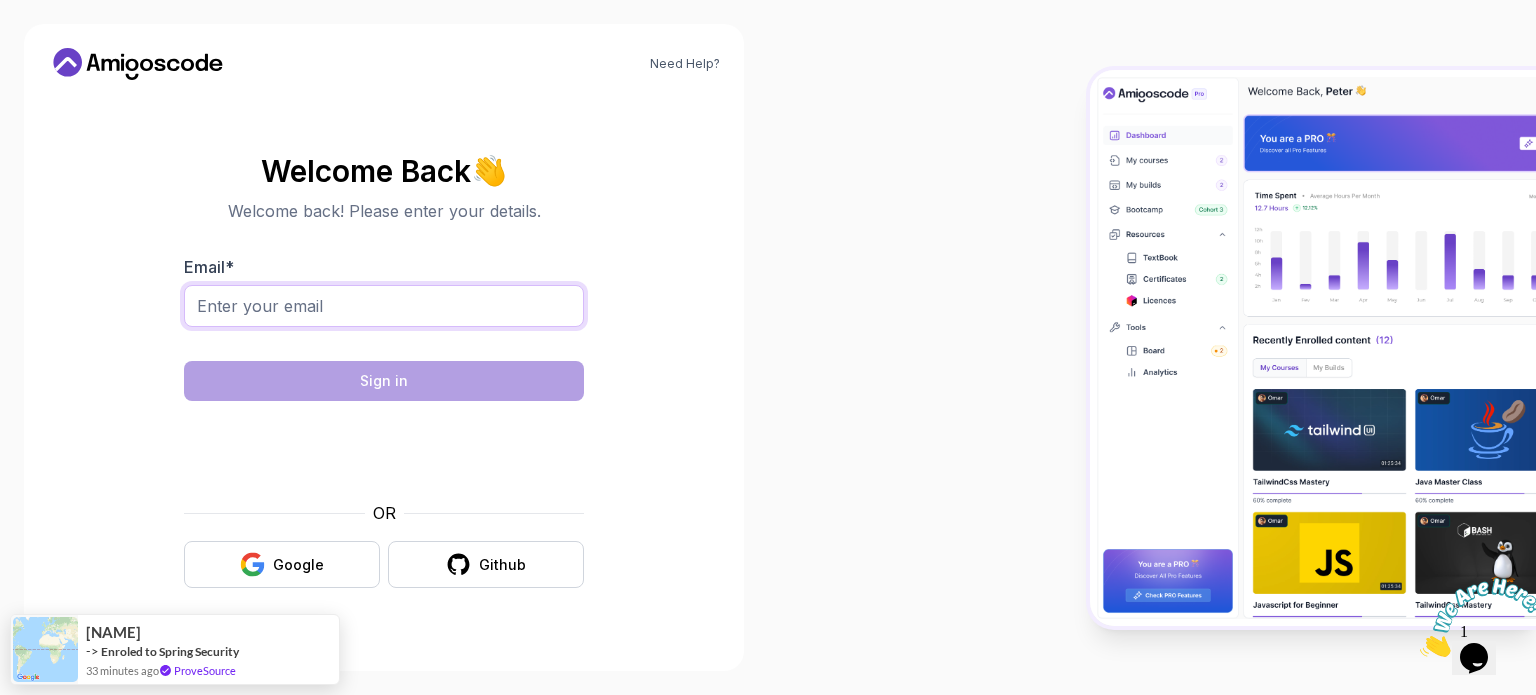 scroll, scrollTop: 0, scrollLeft: 0, axis: both 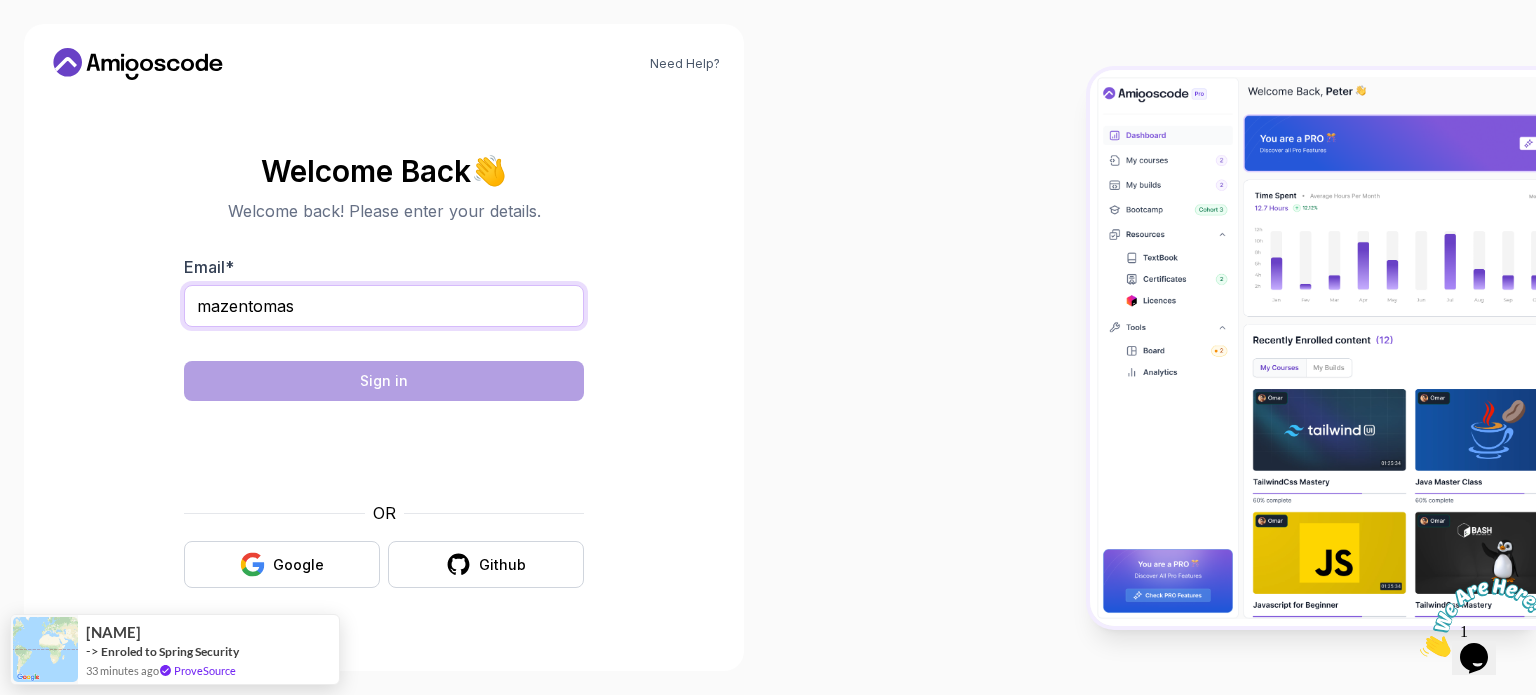 type on "mazentomas@gmail.com" 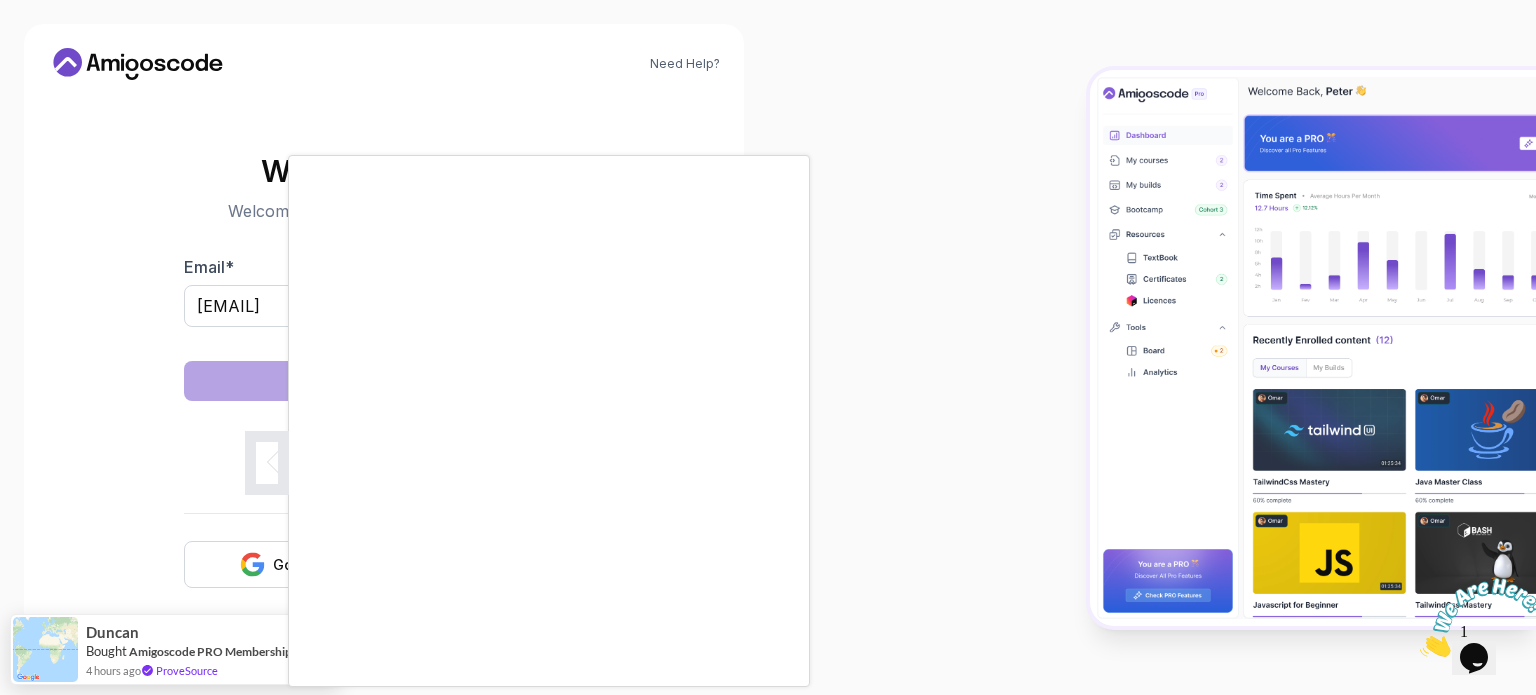 click on "Need Help? Welcome Back 👋 Welcome back! Please enter your details. Email * mazentomas@gmail.com Sign in OR Google Github
Duncan Bought   Amigoscode PRO Membership 4 hours ago     ProveSource" at bounding box center (768, 347) 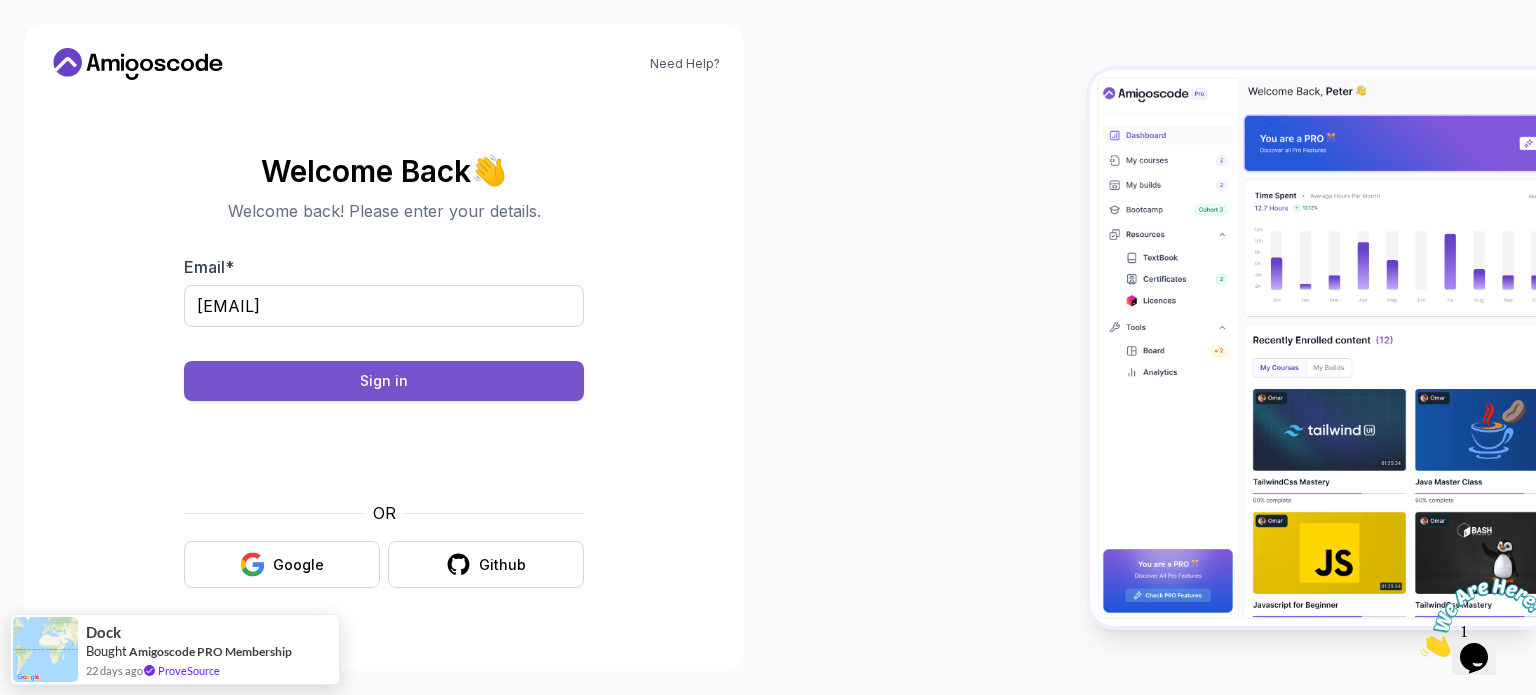 click on "Sign in" at bounding box center (384, 381) 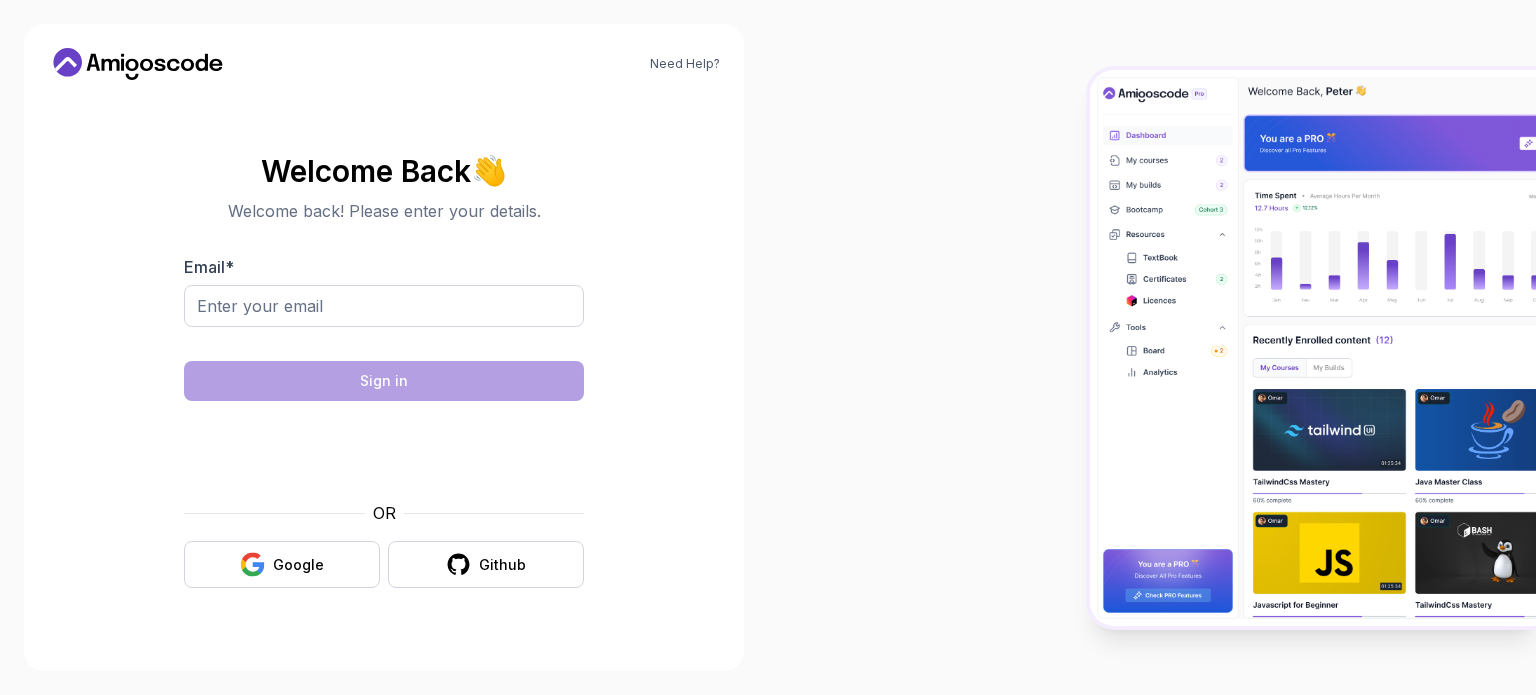 scroll, scrollTop: 0, scrollLeft: 0, axis: both 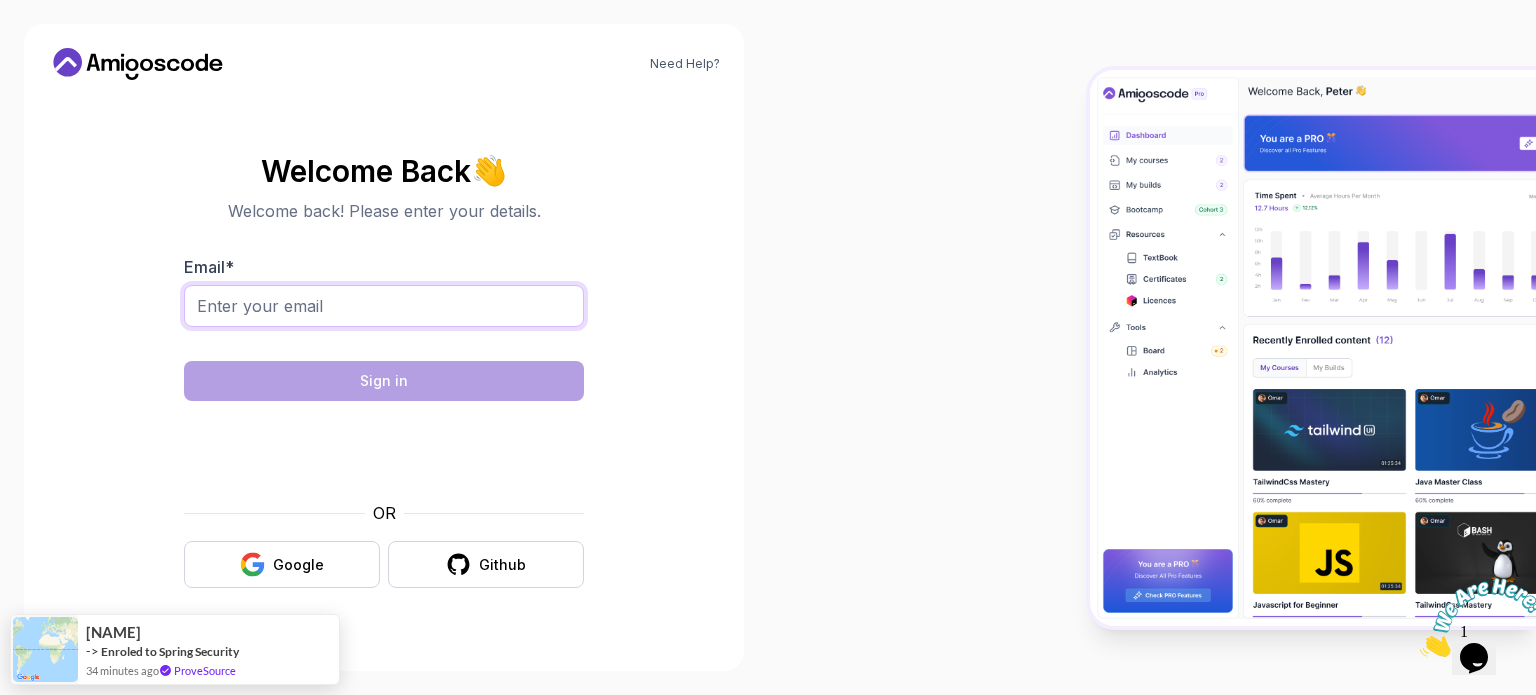 click on "Email *" at bounding box center [384, 306] 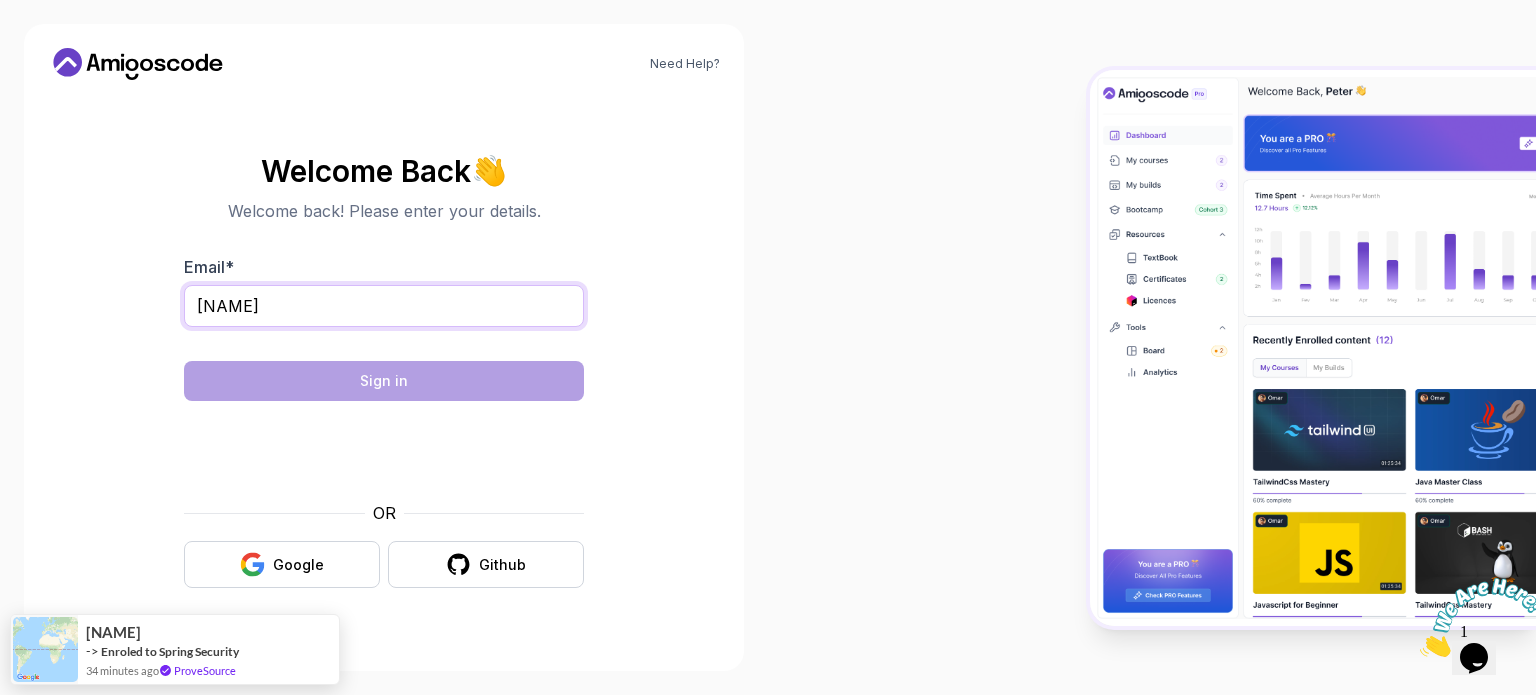 type on "mazentomas@gmail.com" 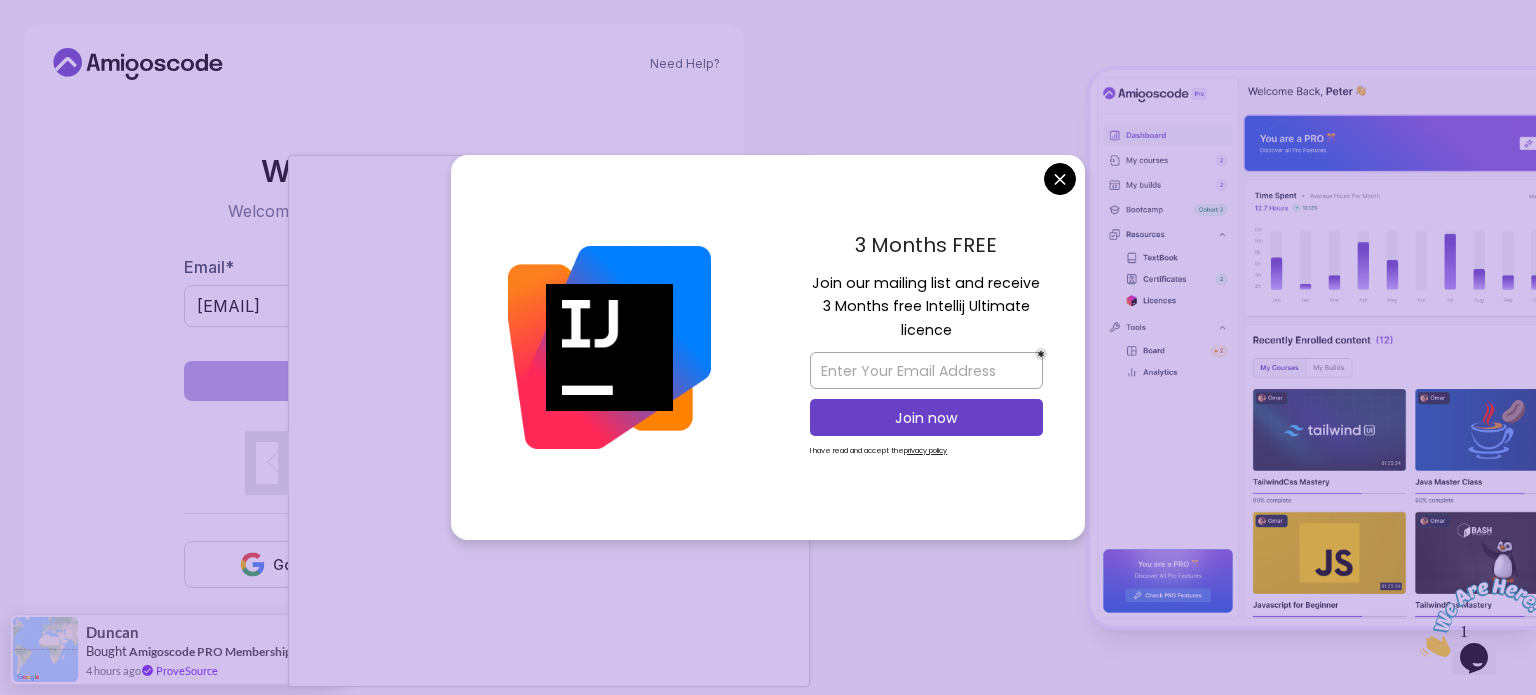 drag, startPoint x: 312, startPoint y: 382, endPoint x: 1050, endPoint y: 179, distance: 765.41034 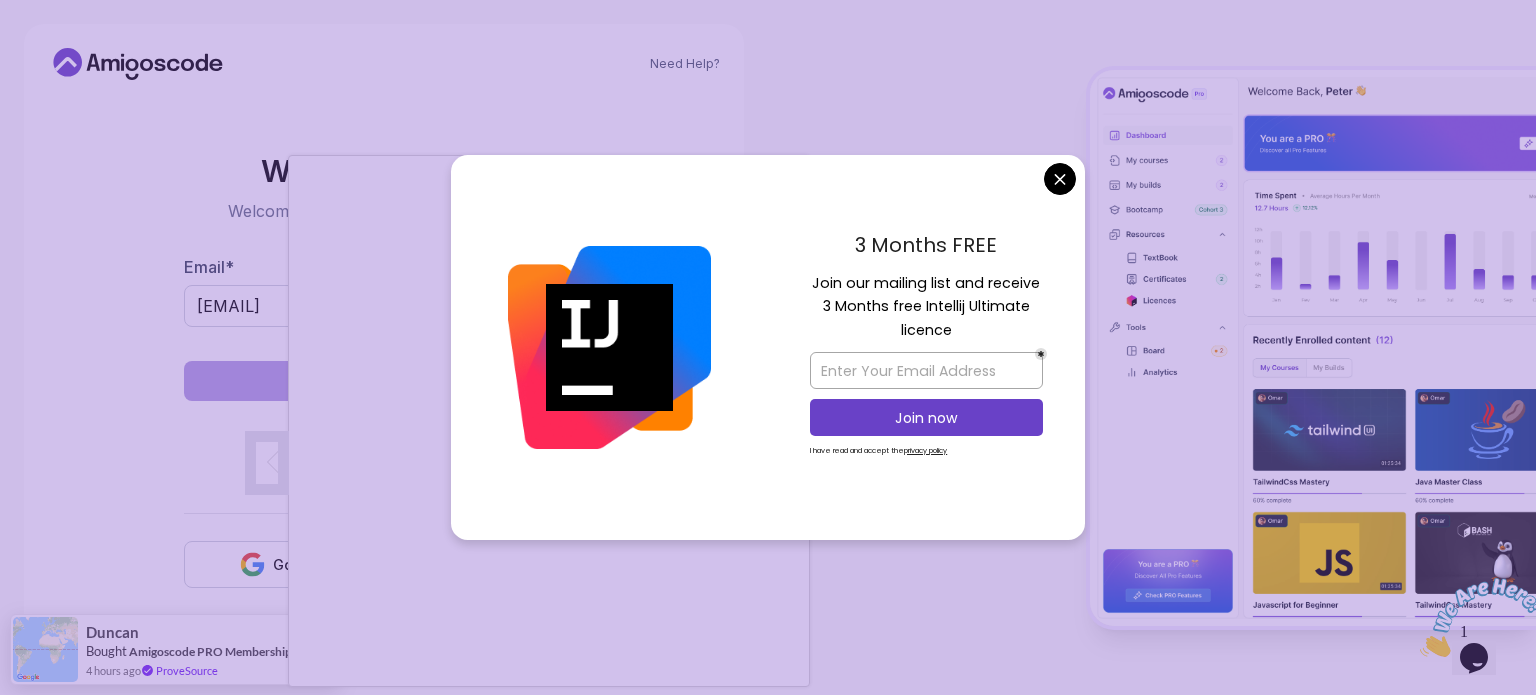 click on "3 Months FREE Join our mailing list and receive 3 Months free Intellij Ultimate licence Join now I have read and accept the  privacy policy" at bounding box center [767, 348] 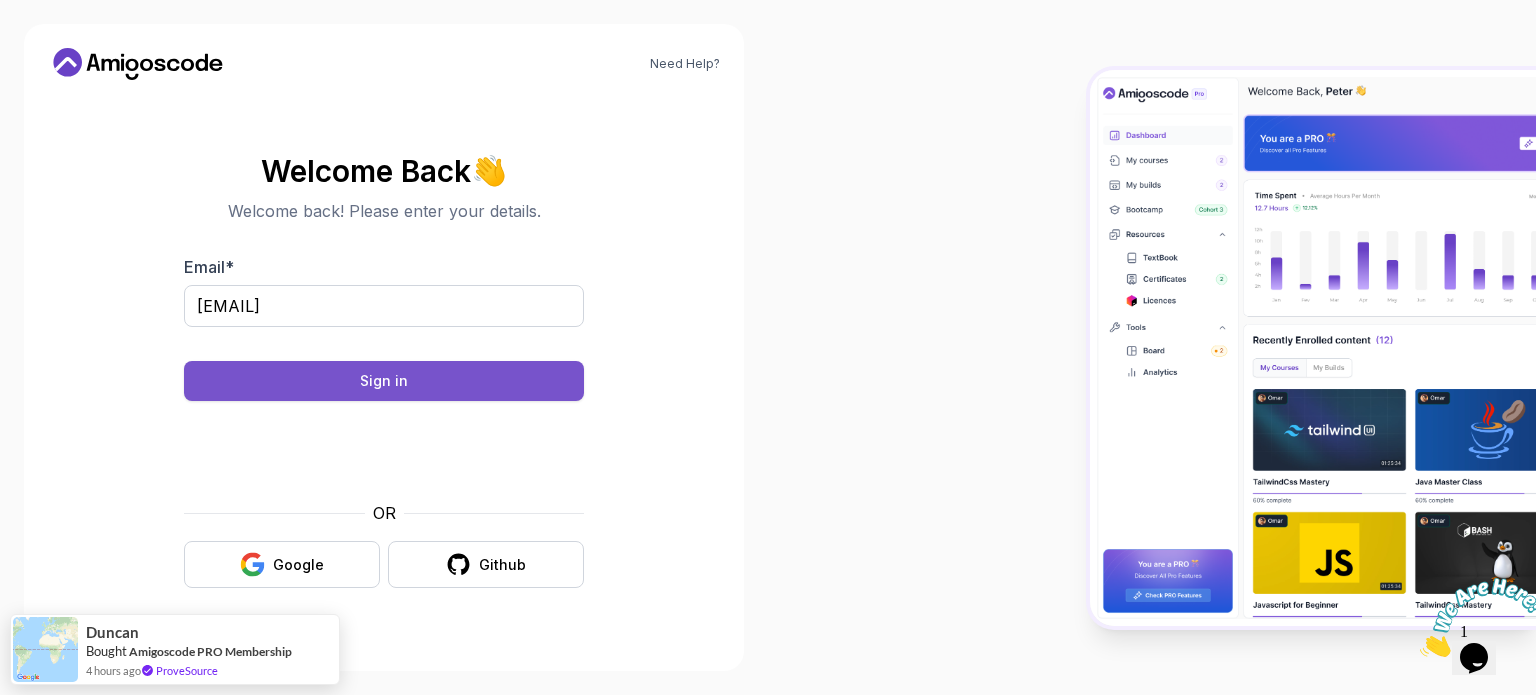 click on "Sign in" at bounding box center (384, 381) 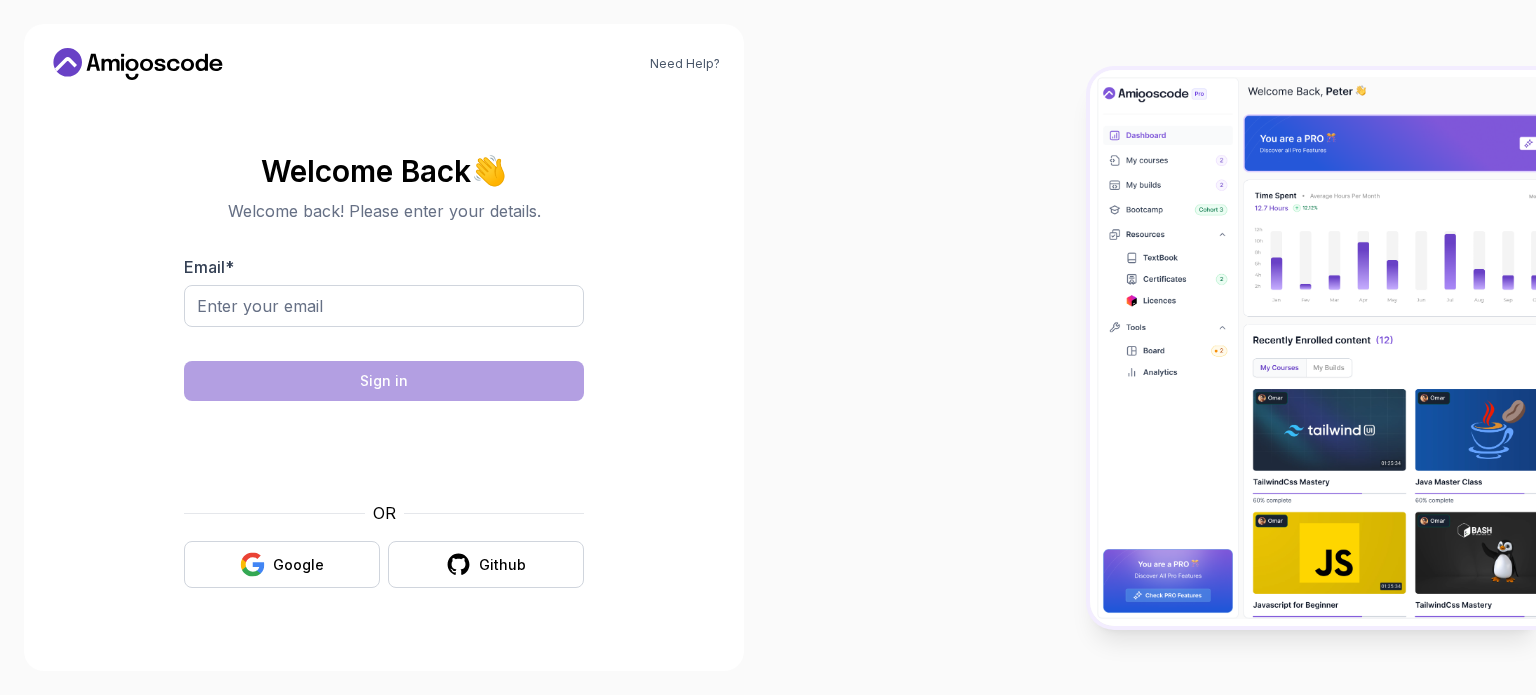 scroll, scrollTop: 0, scrollLeft: 0, axis: both 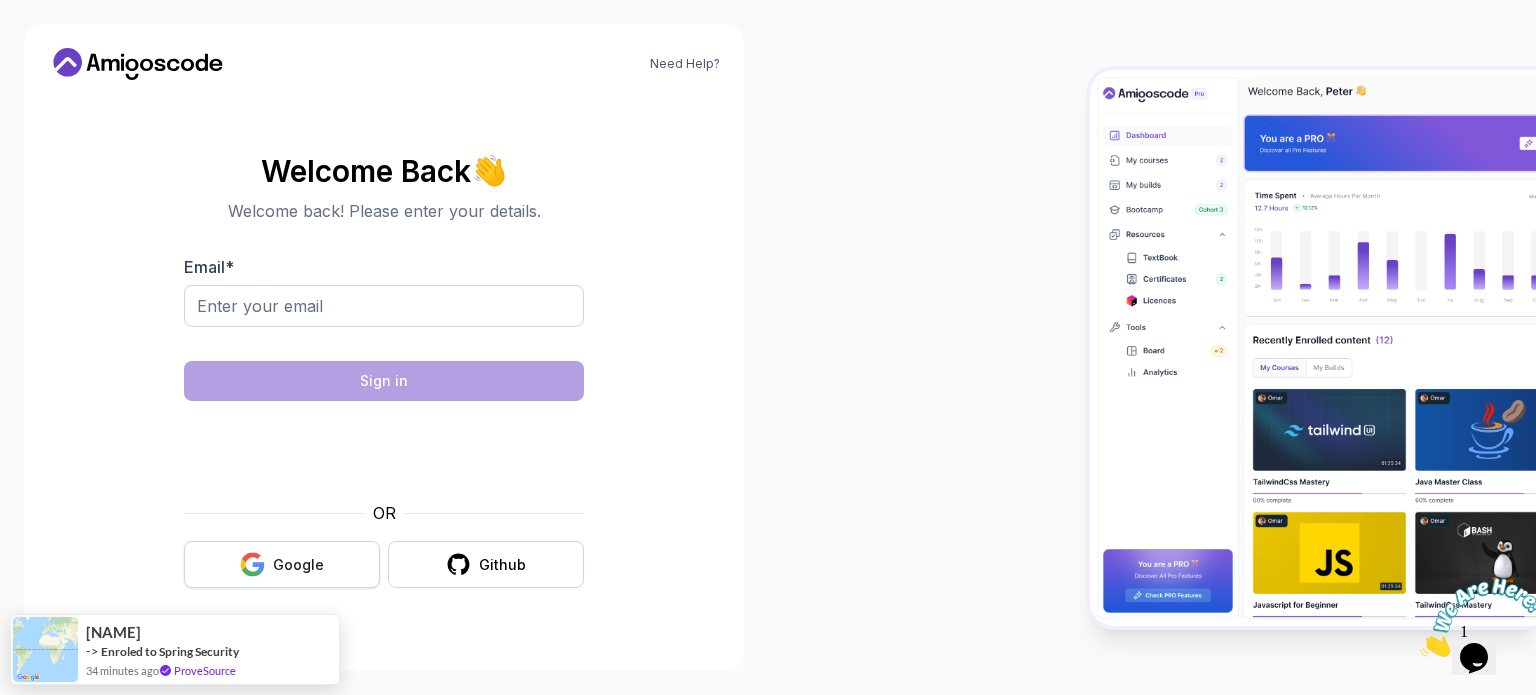 click on "Google" at bounding box center (282, 564) 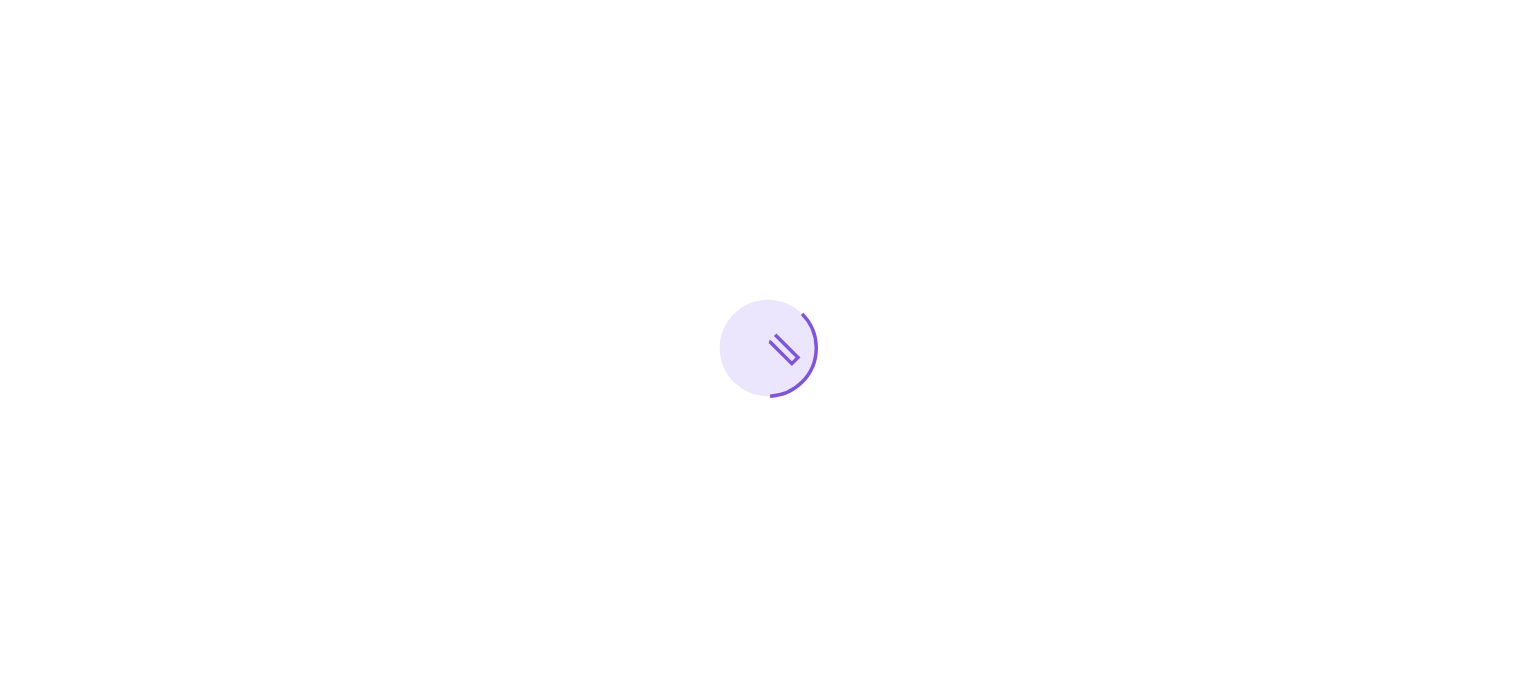 scroll, scrollTop: 0, scrollLeft: 0, axis: both 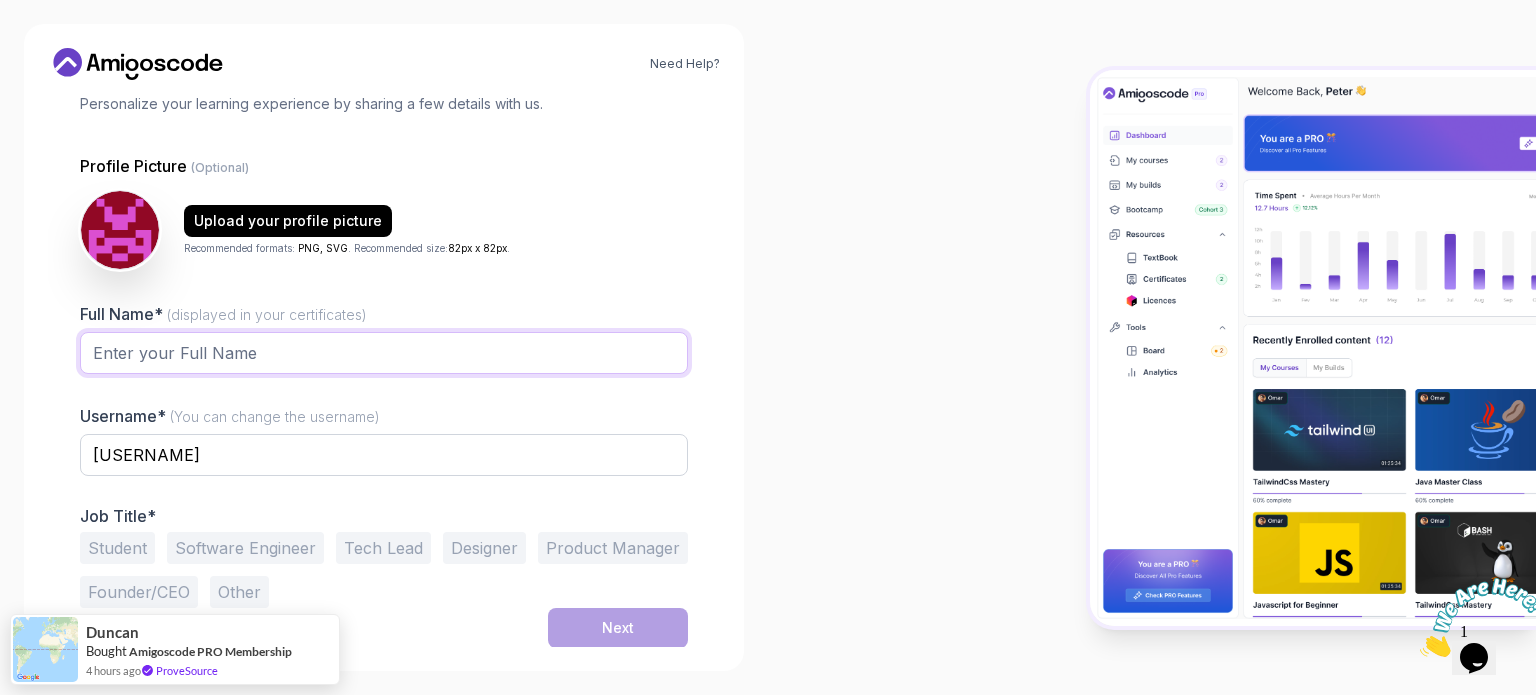click on "Full Name*   (displayed in your certificates)" at bounding box center [384, 353] 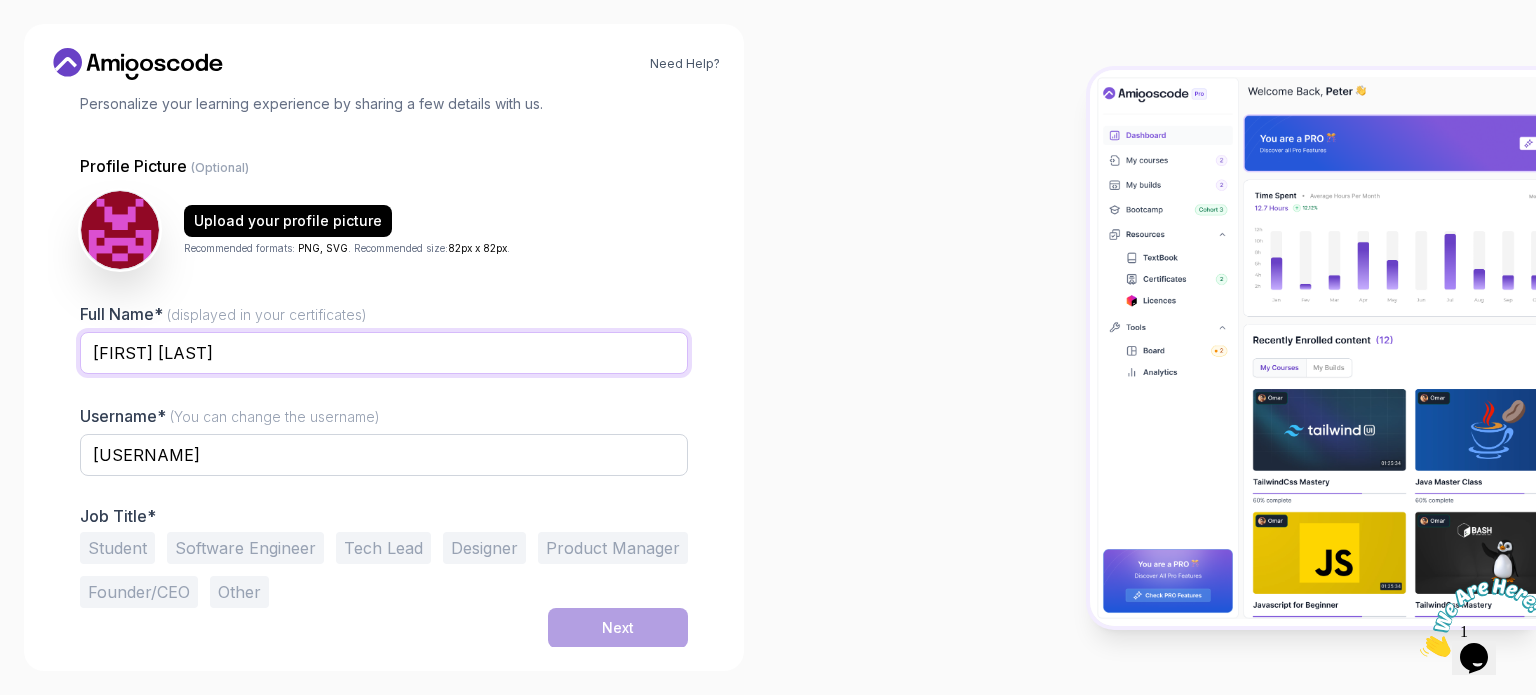 type on "[FIRST] [LAST]" 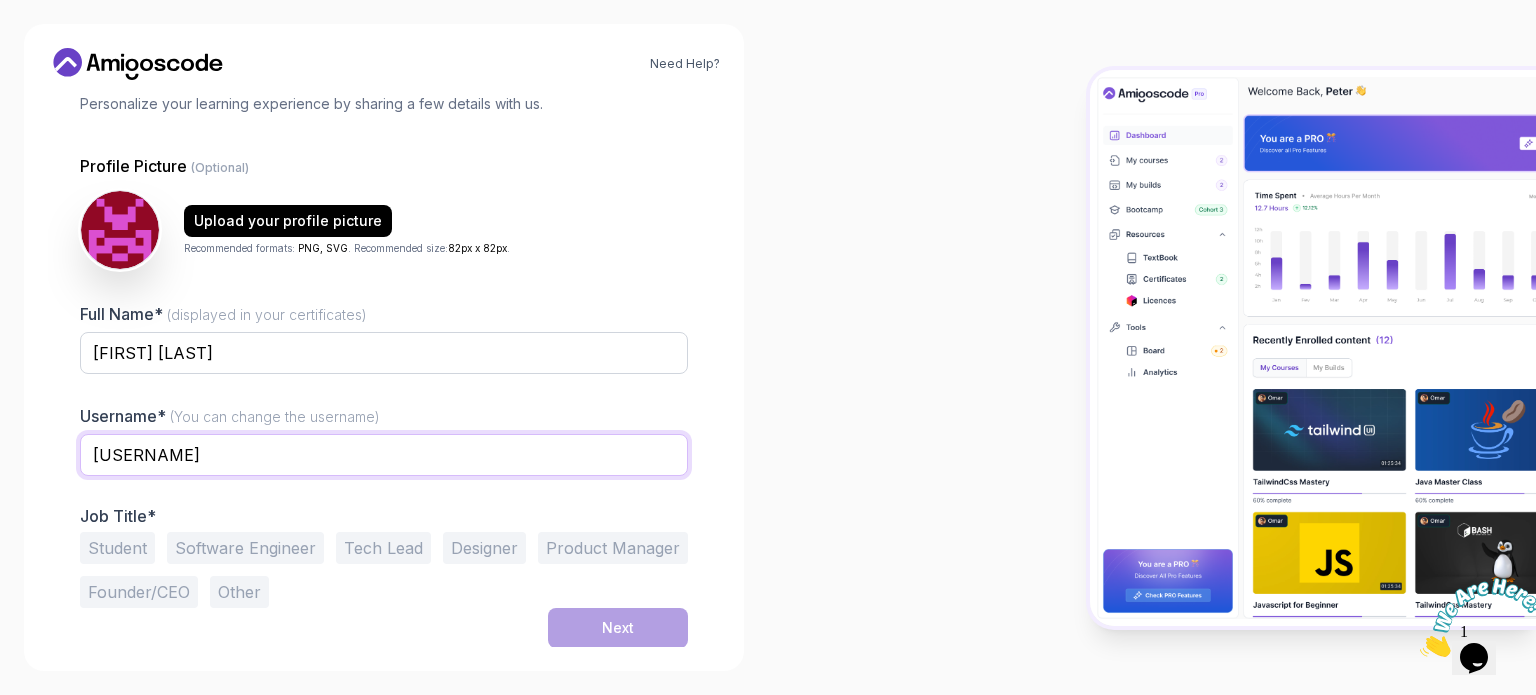 click on "[USERNAME]" at bounding box center [384, 455] 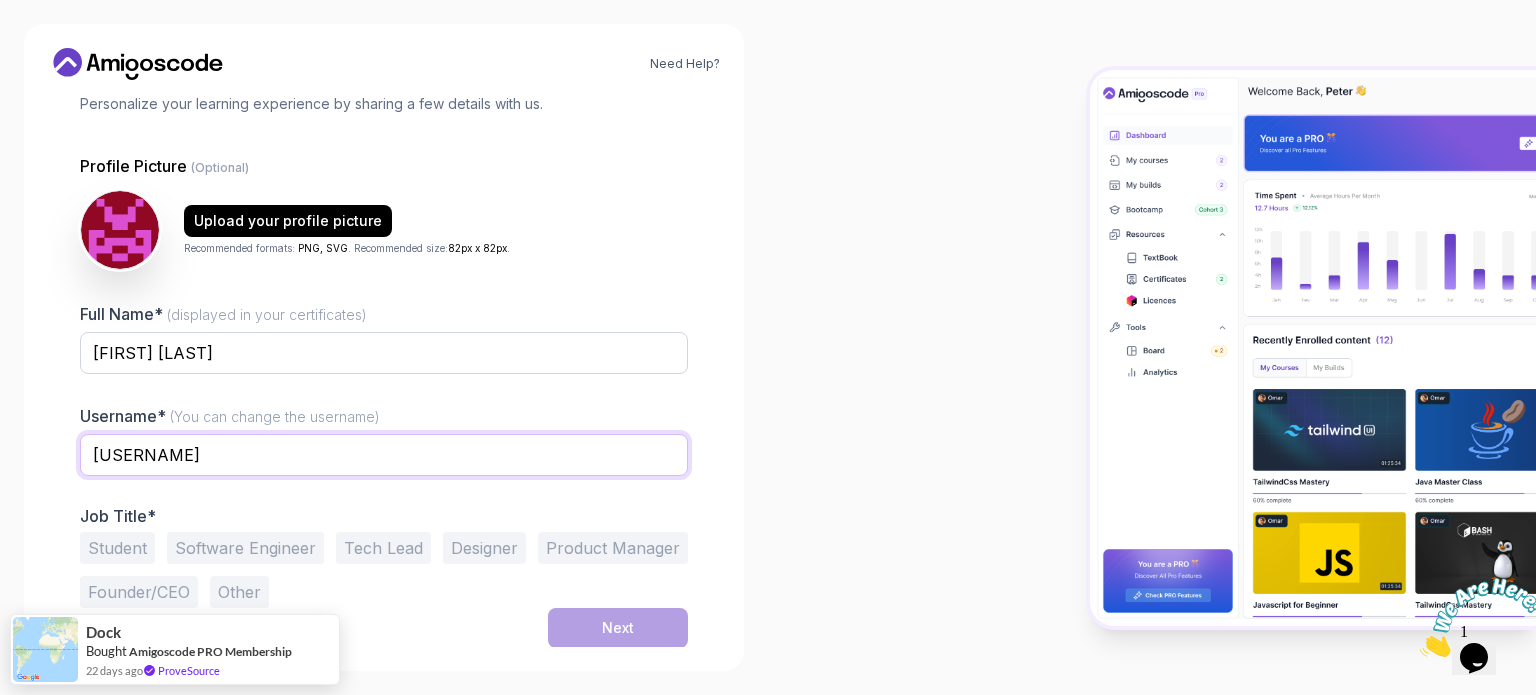 click on "[USERNAME]" at bounding box center [384, 455] 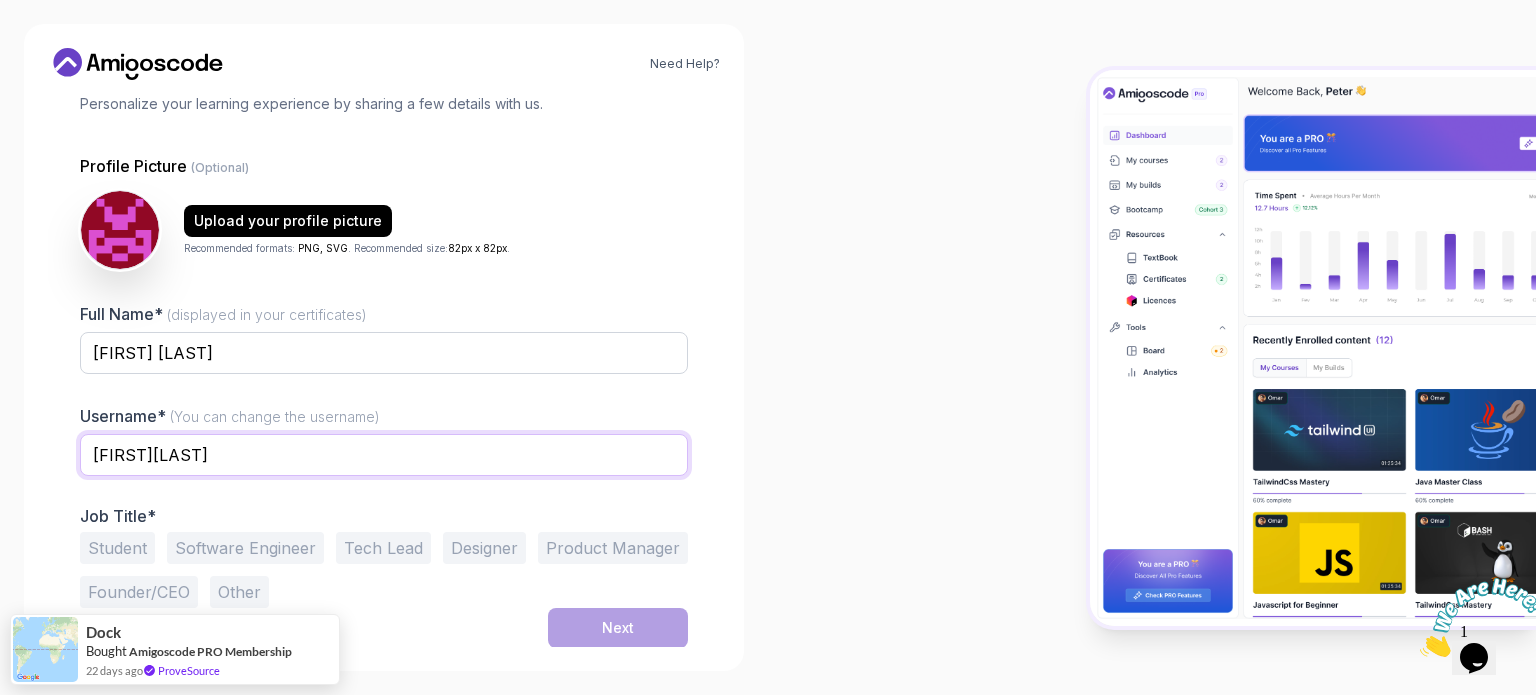 type on "[FIRST][LAST]" 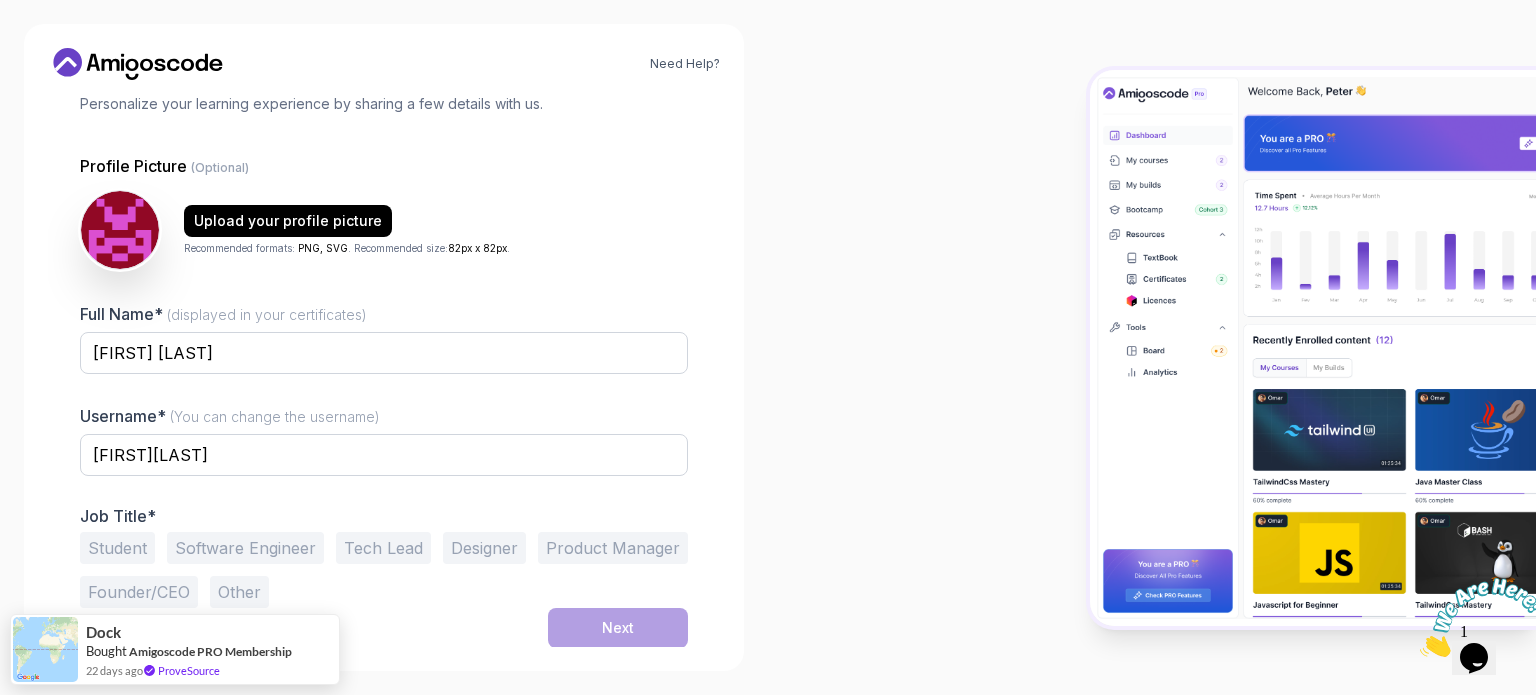 click on "Student" at bounding box center [117, 548] 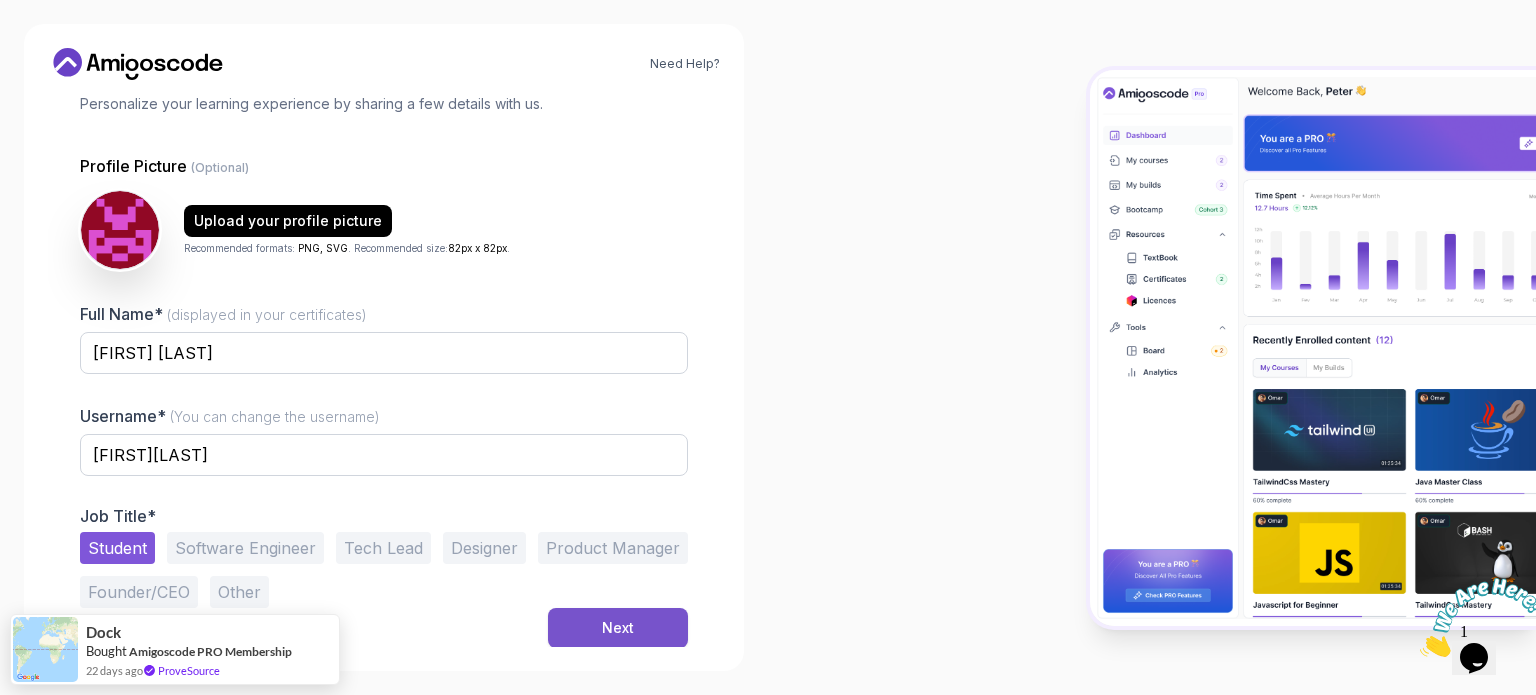 click on "Next" at bounding box center [618, 628] 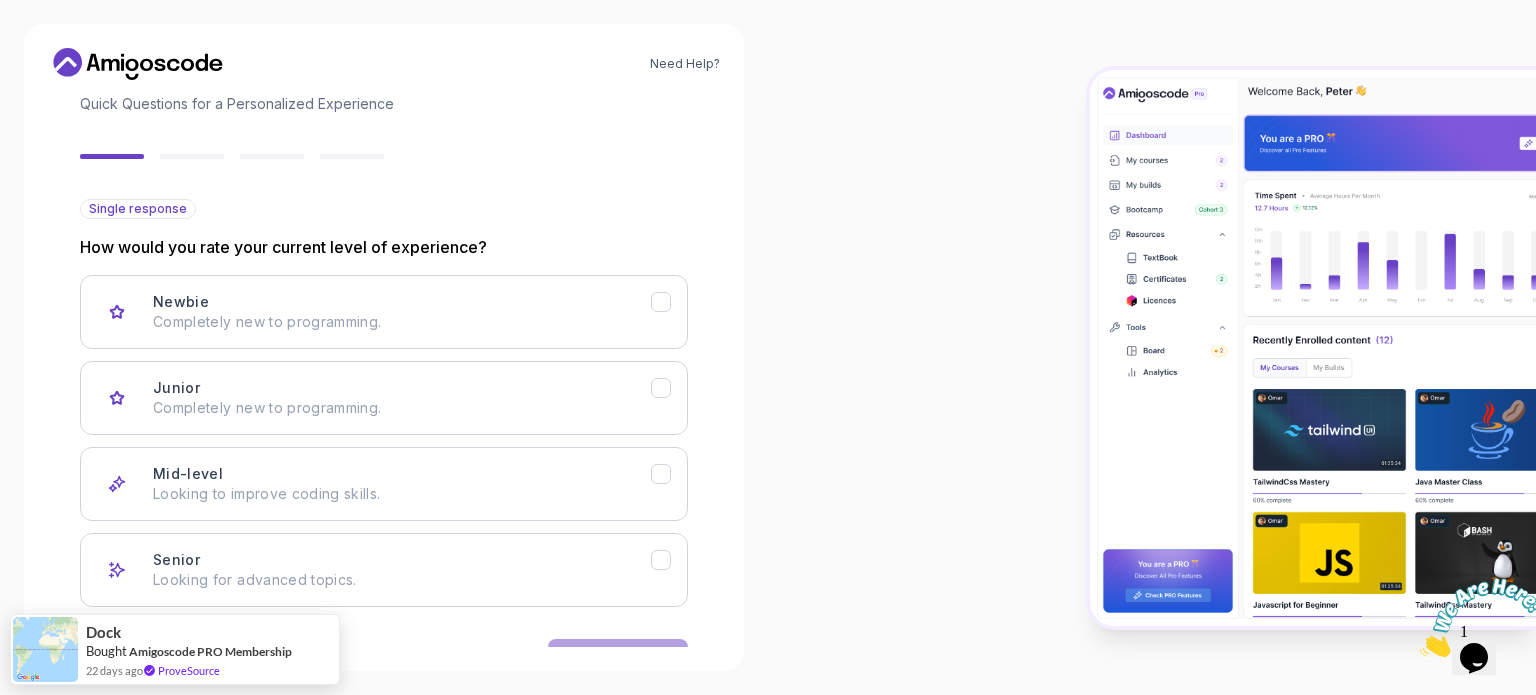 scroll, scrollTop: 200, scrollLeft: 0, axis: vertical 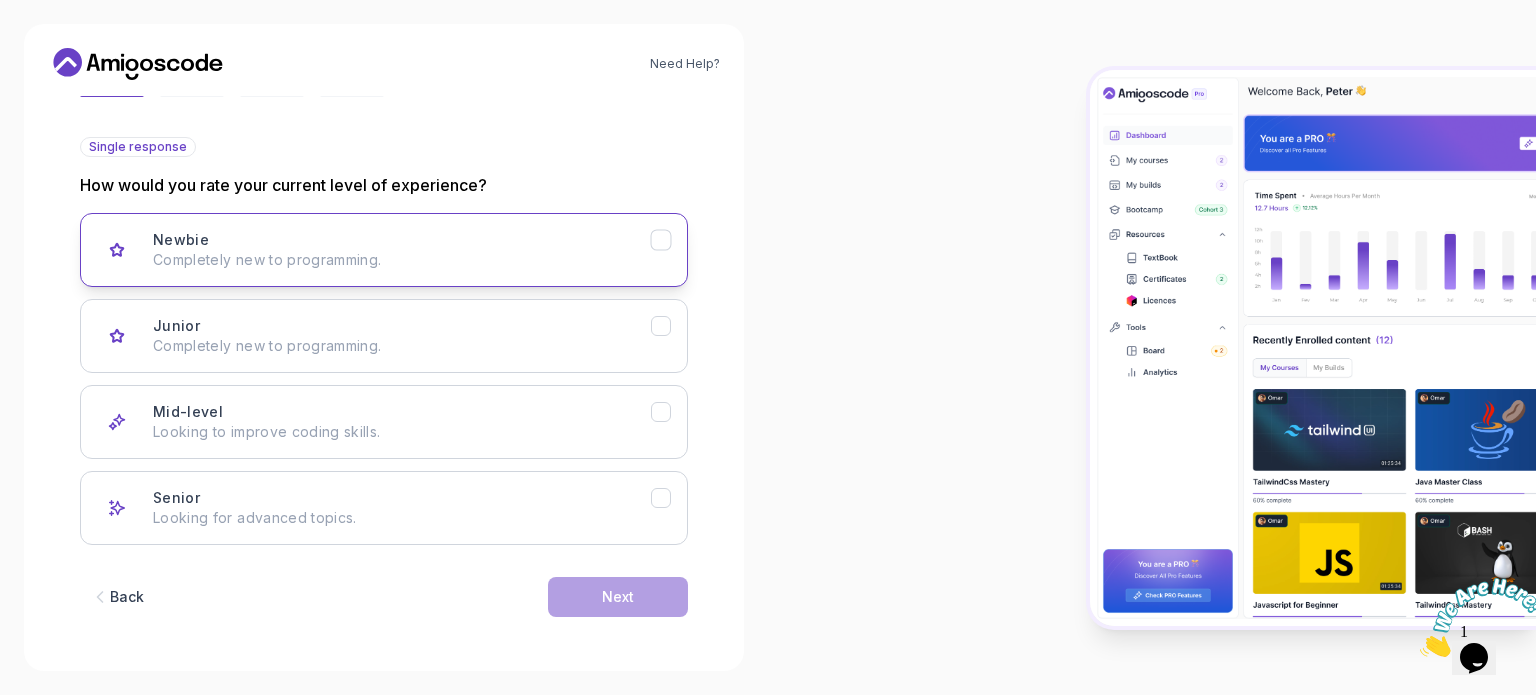 drag, startPoint x: 410, startPoint y: 208, endPoint x: 421, endPoint y: 227, distance: 21.954498 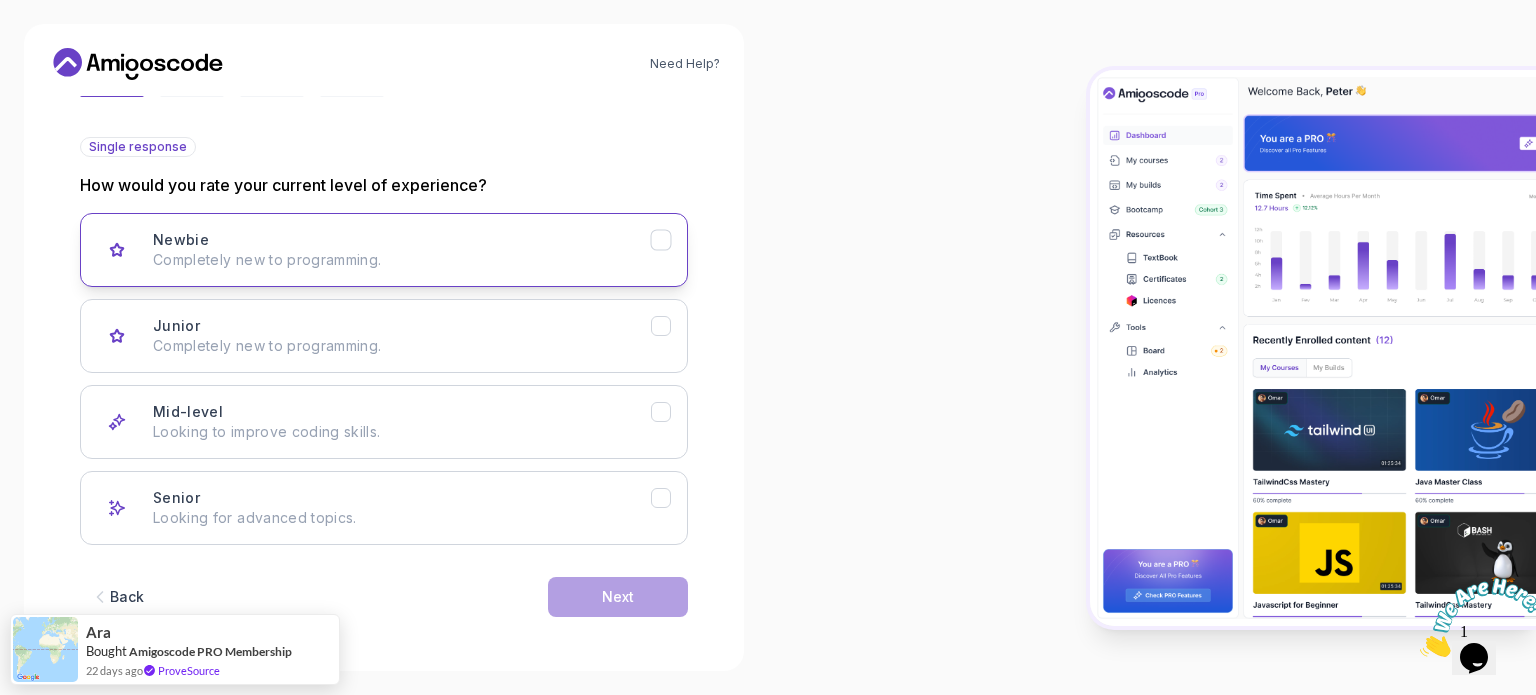 click on "Newbie Completely new to programming." at bounding box center [384, 250] 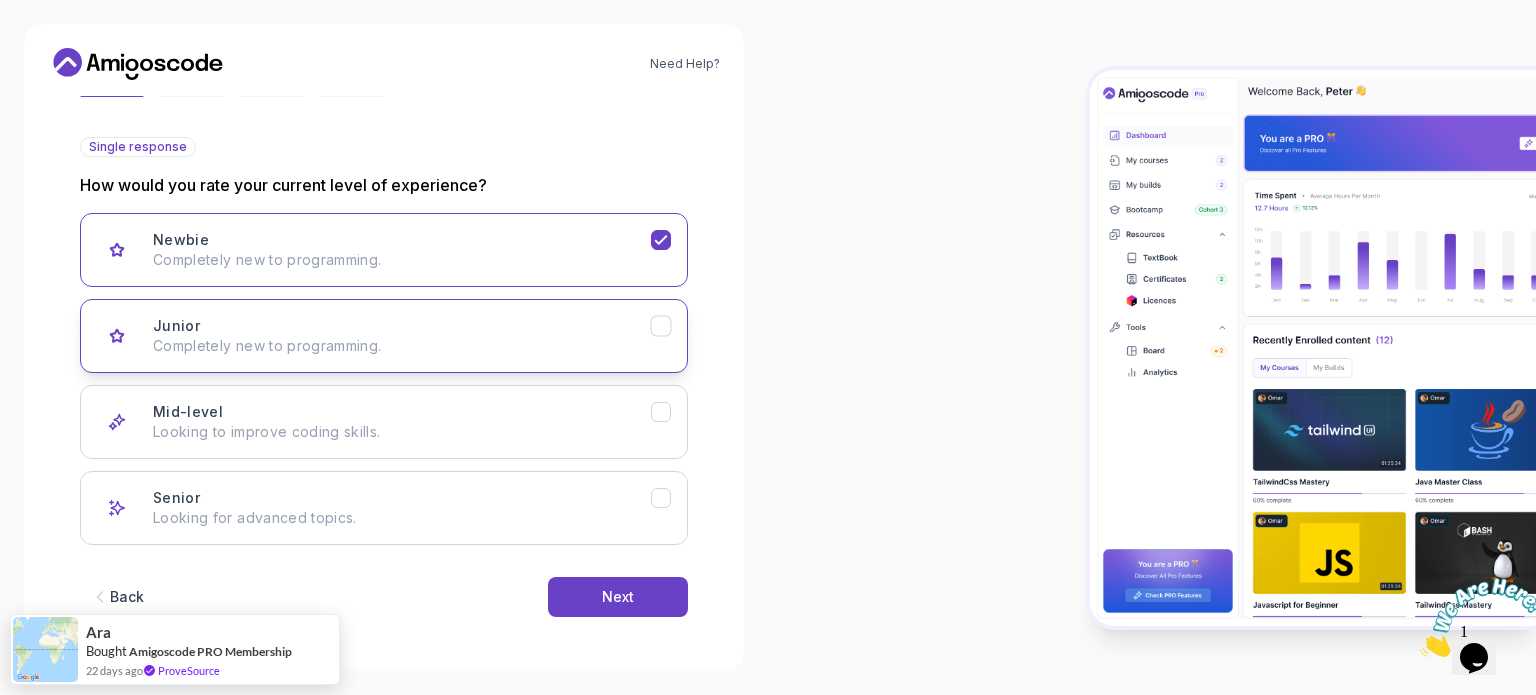 click on "Junior Completely new to programming." at bounding box center (384, 336) 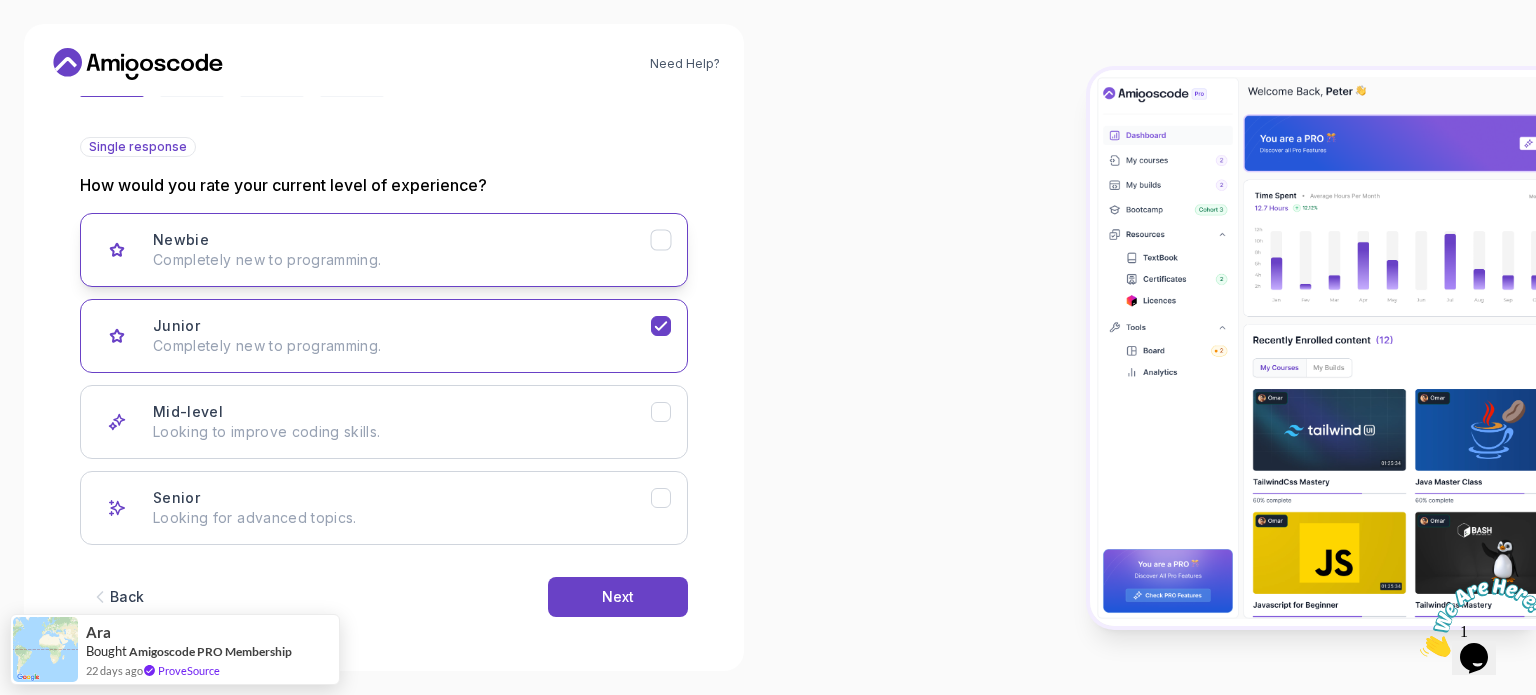 click on "Newbie Completely new to programming." at bounding box center [384, 250] 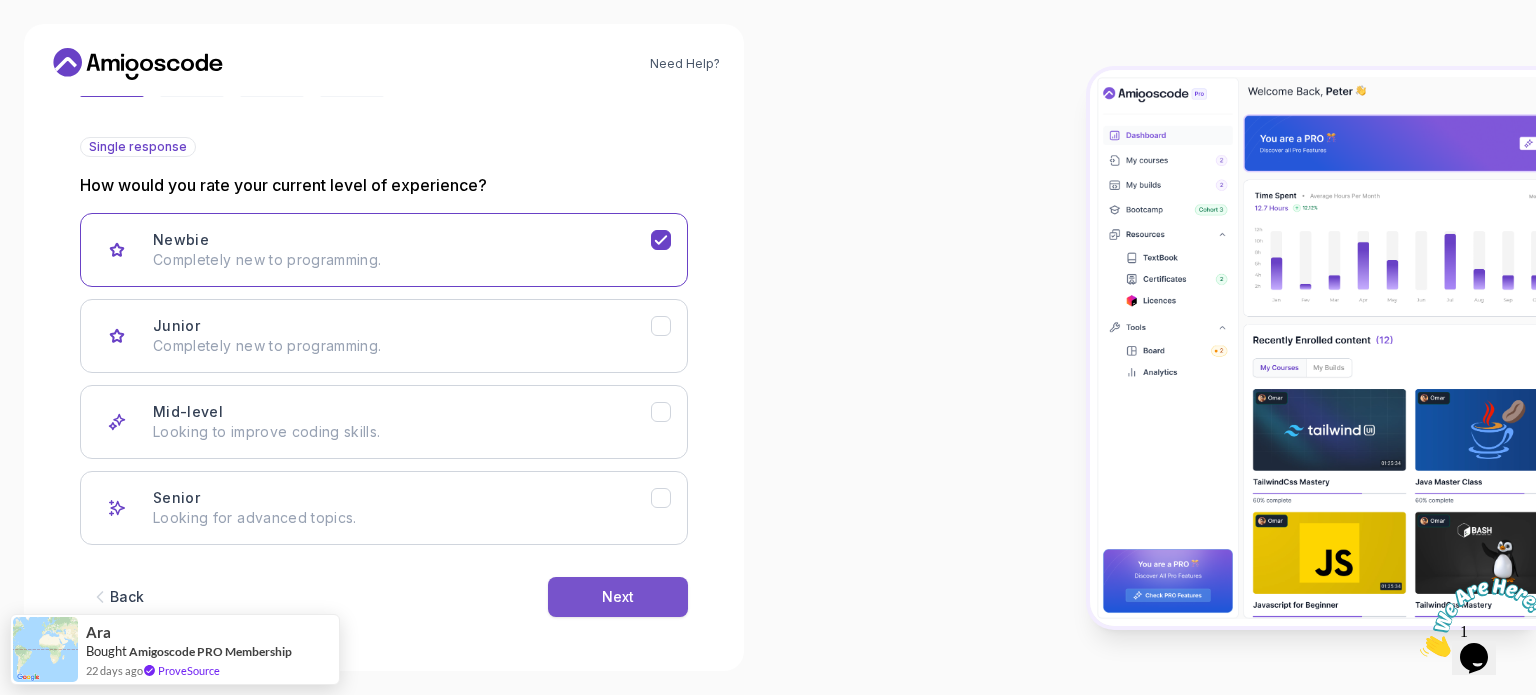 click on "Next" at bounding box center (618, 597) 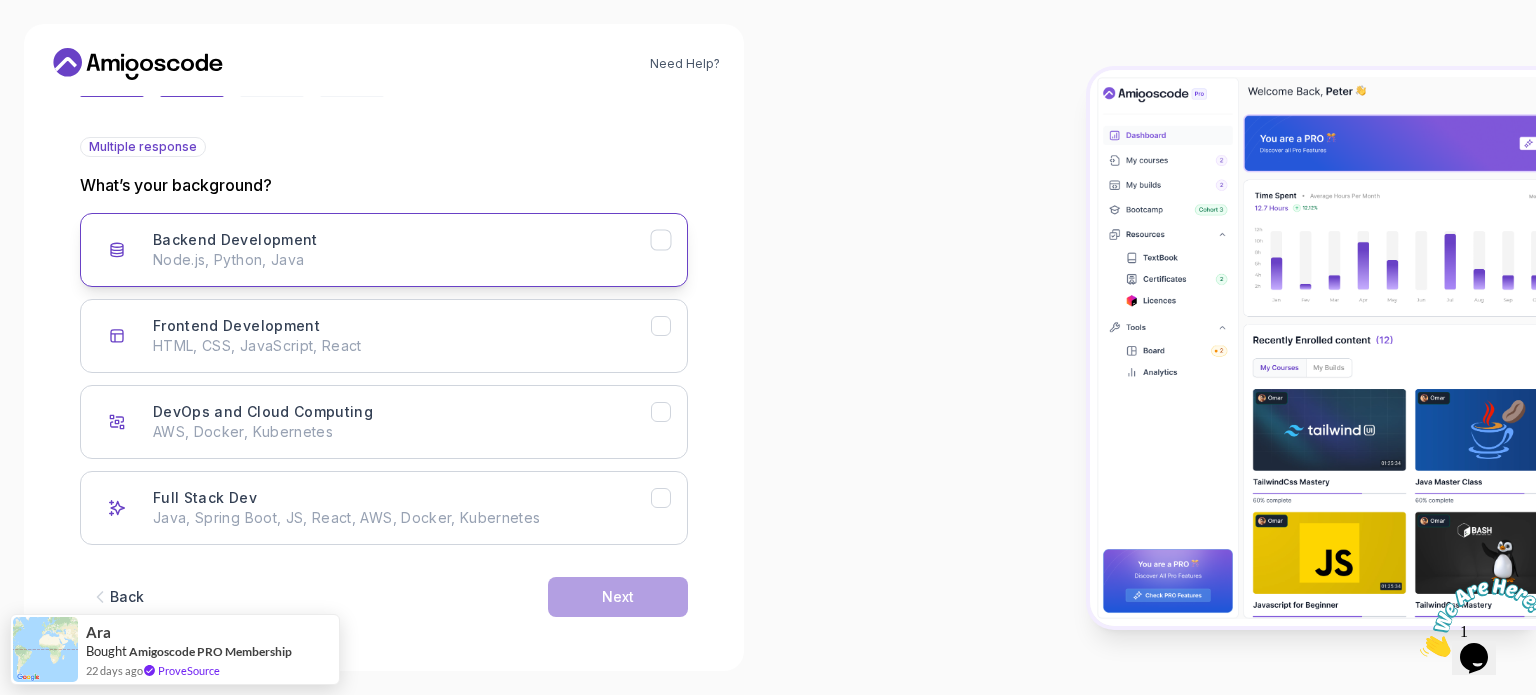 click on "Node.js, Python, Java" at bounding box center (402, 260) 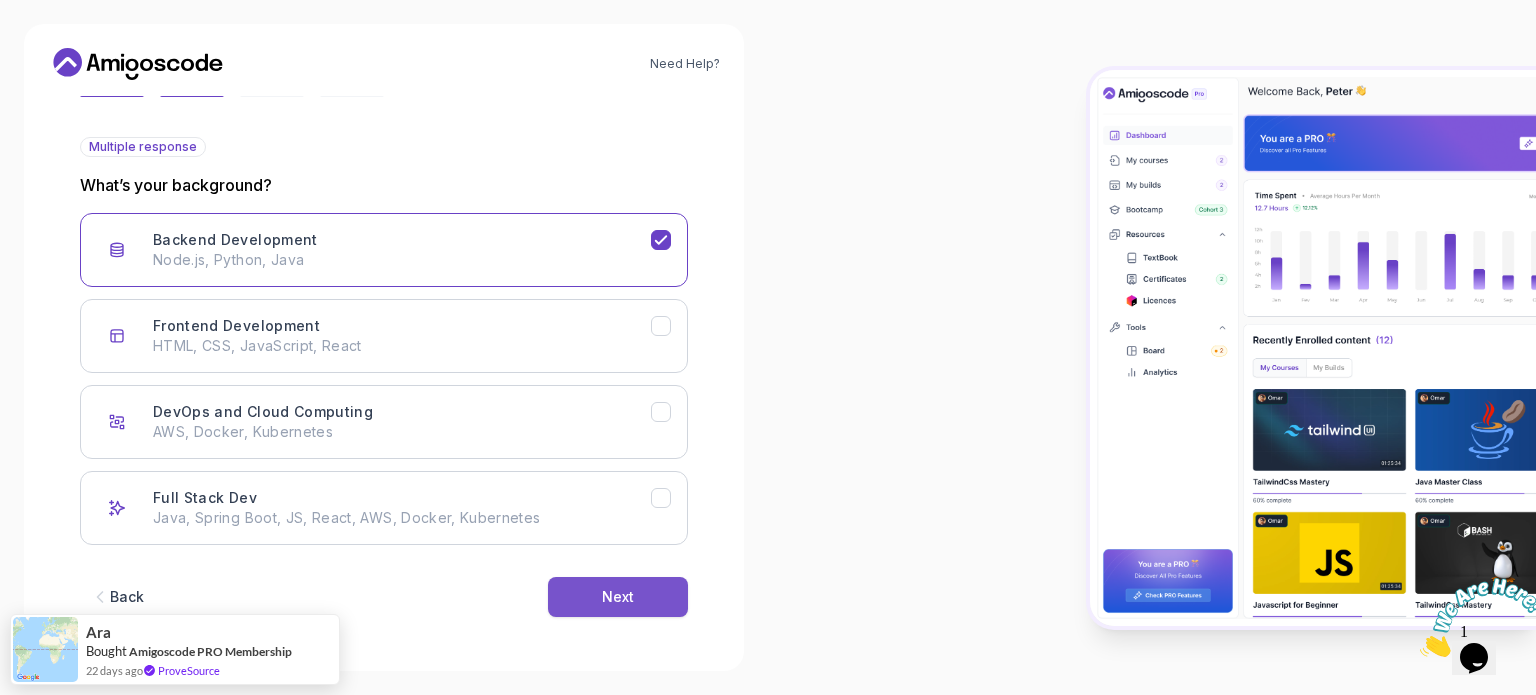 click on "Next" at bounding box center (618, 597) 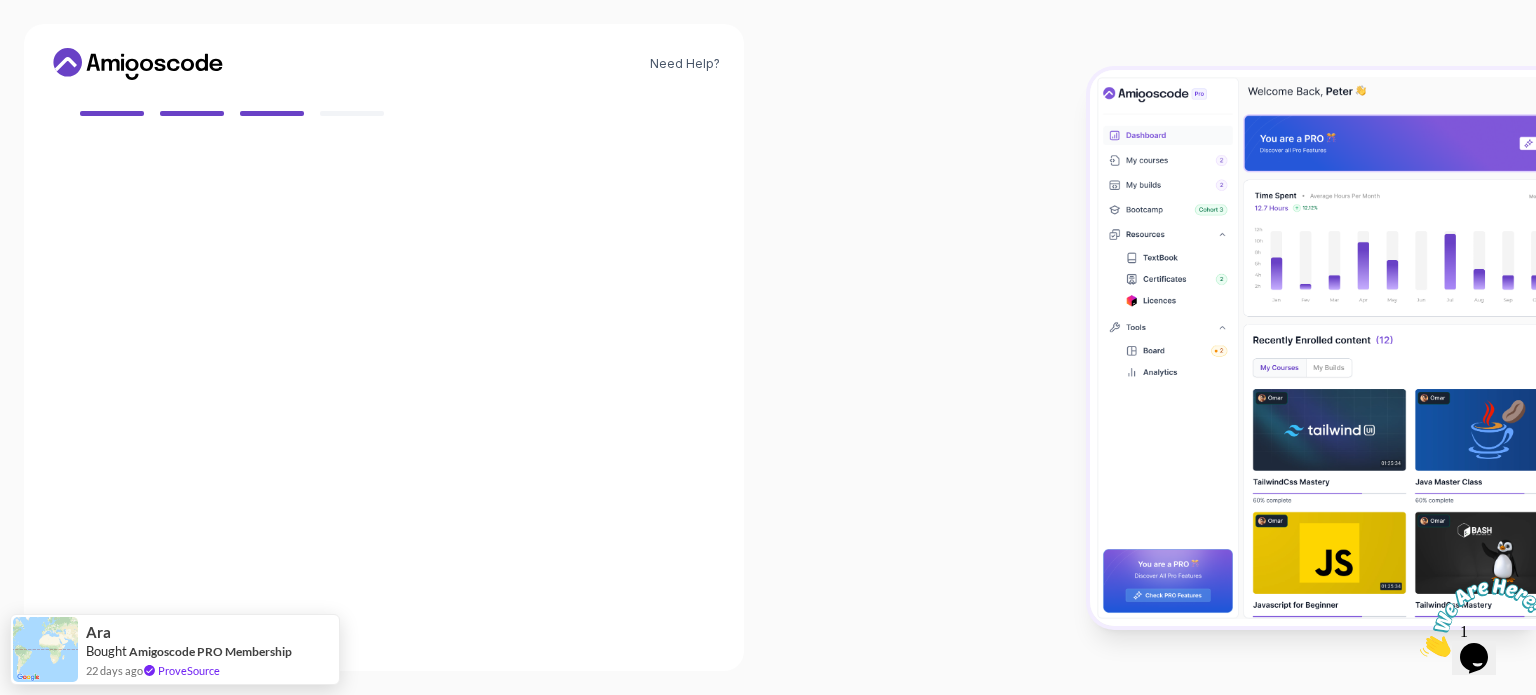 scroll, scrollTop: 177, scrollLeft: 0, axis: vertical 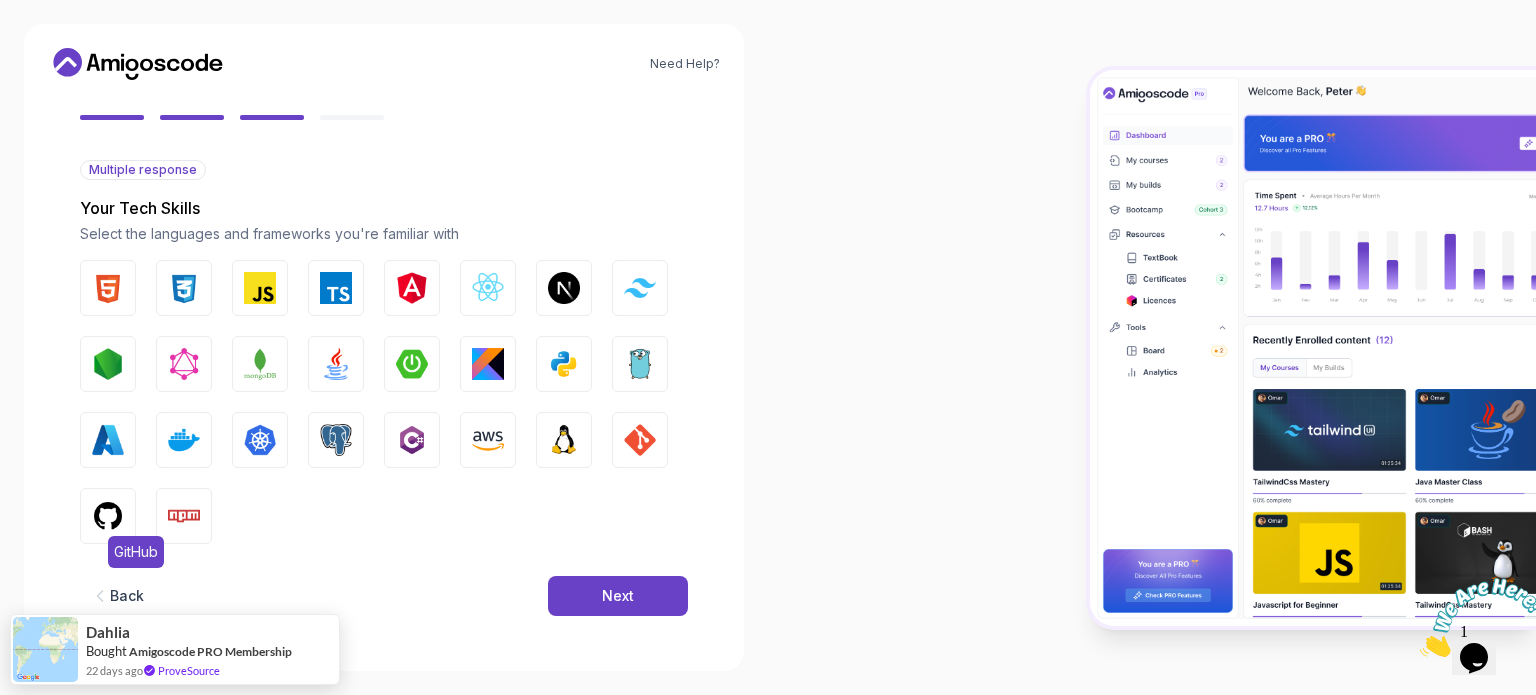 click at bounding box center [108, 516] 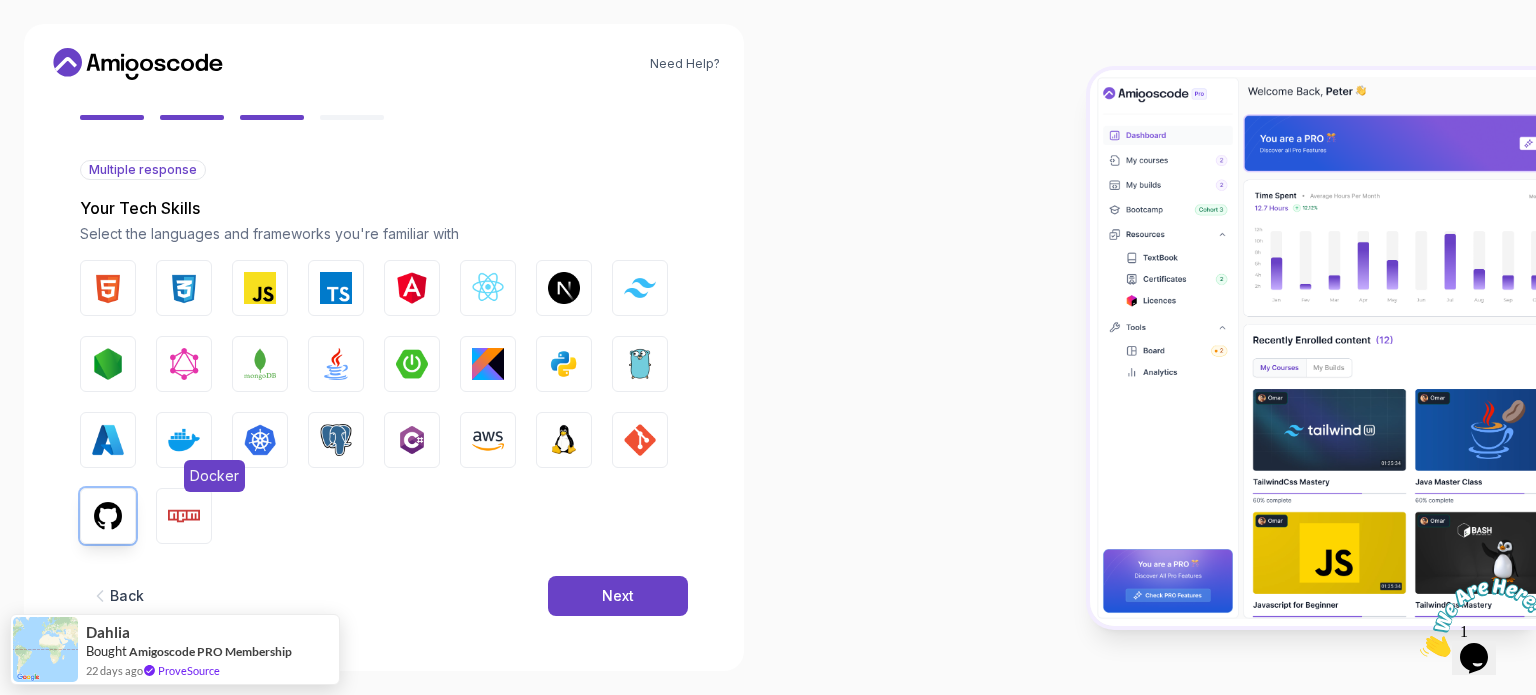 drag, startPoint x: 164, startPoint y: 473, endPoint x: 180, endPoint y: 453, distance: 25.612497 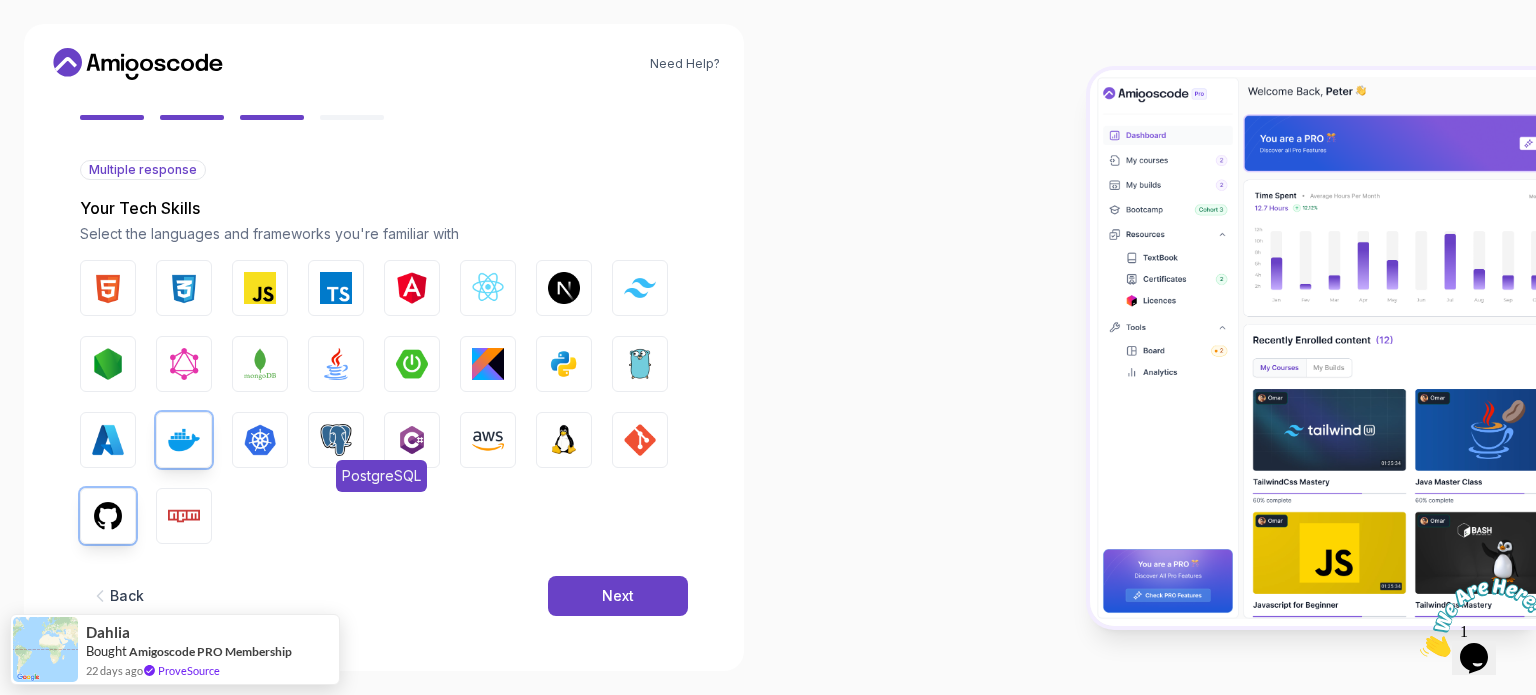 click at bounding box center [336, 440] 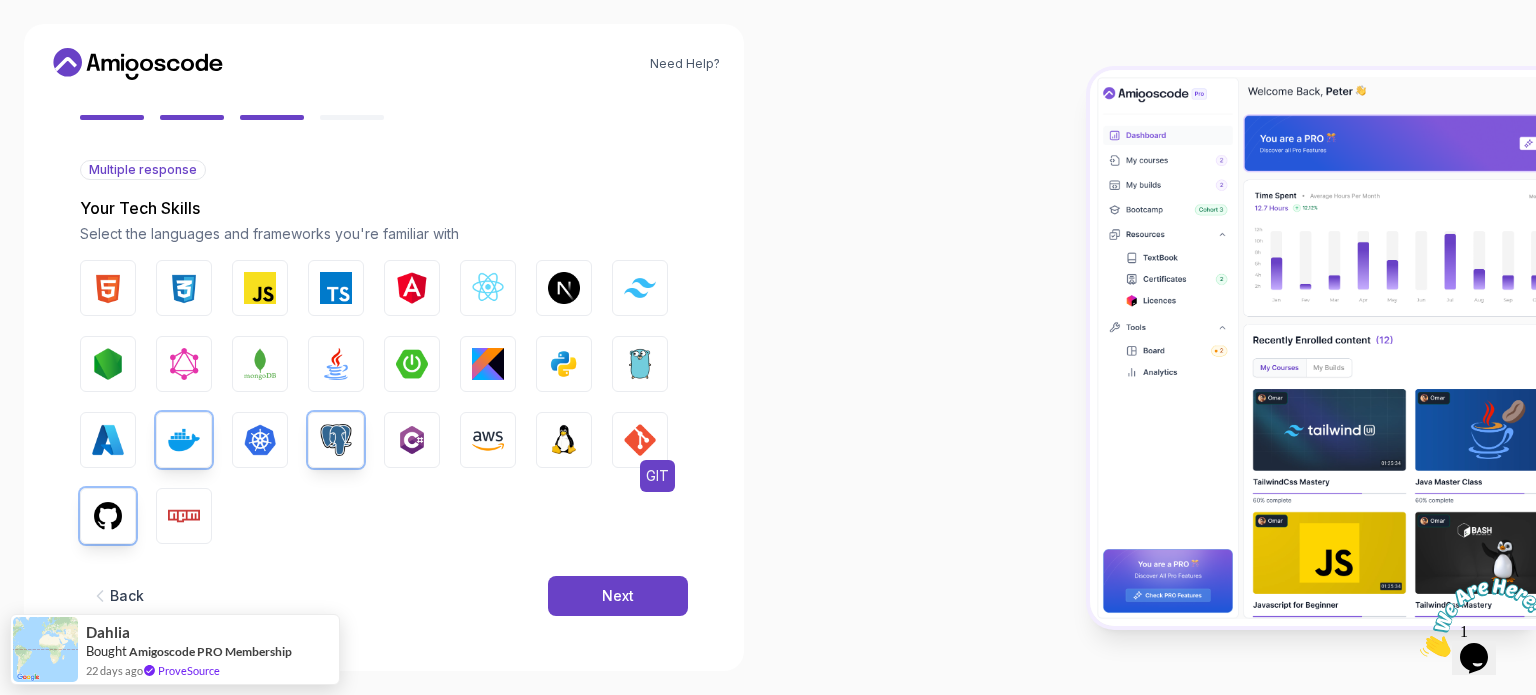 click at bounding box center [640, 440] 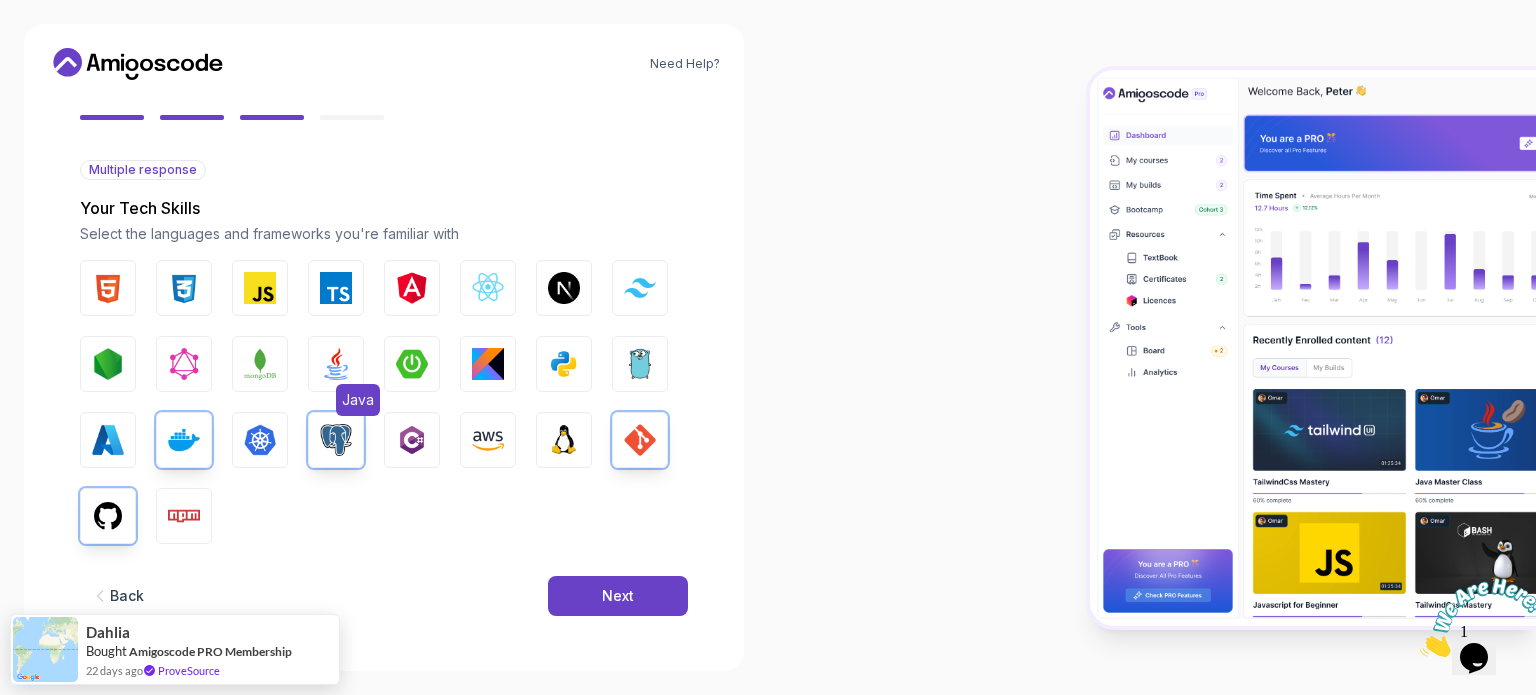 click on "Java" at bounding box center [336, 364] 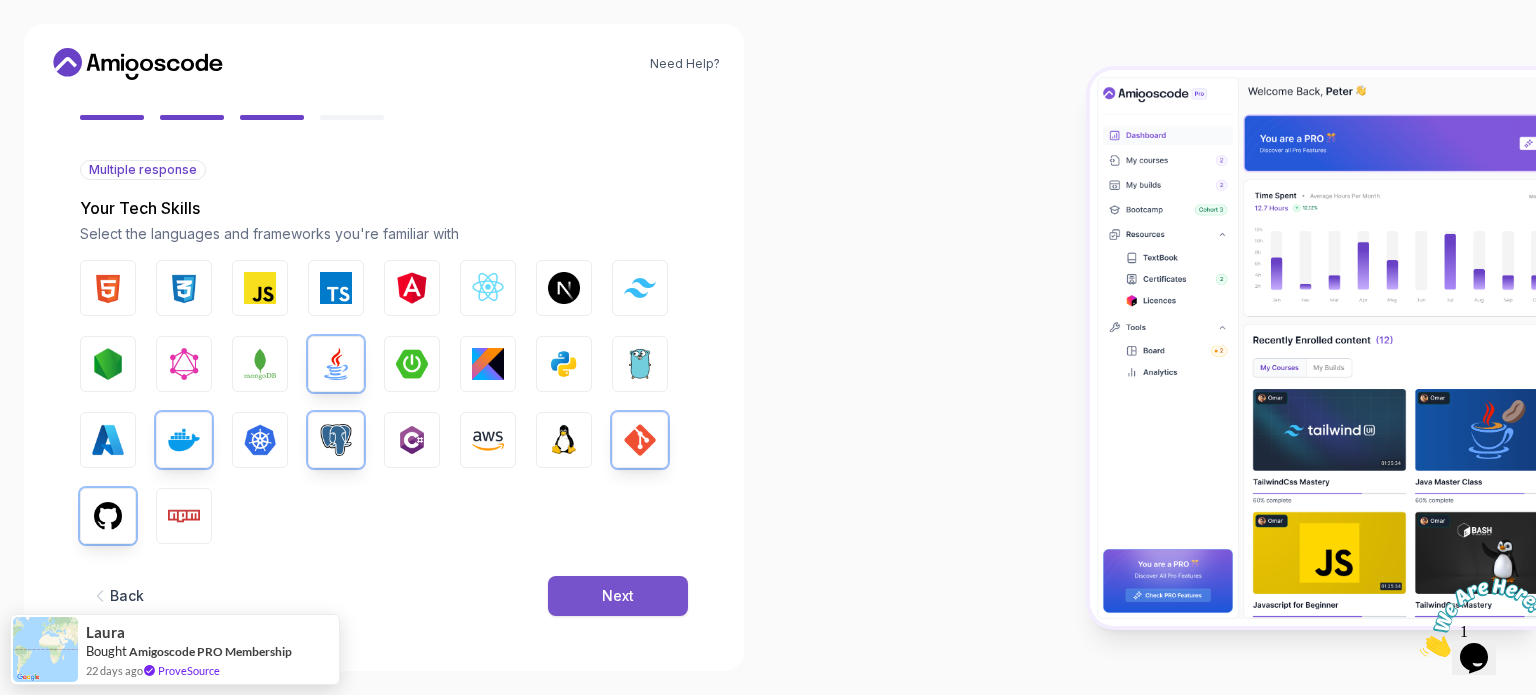 click on "Next" at bounding box center (618, 596) 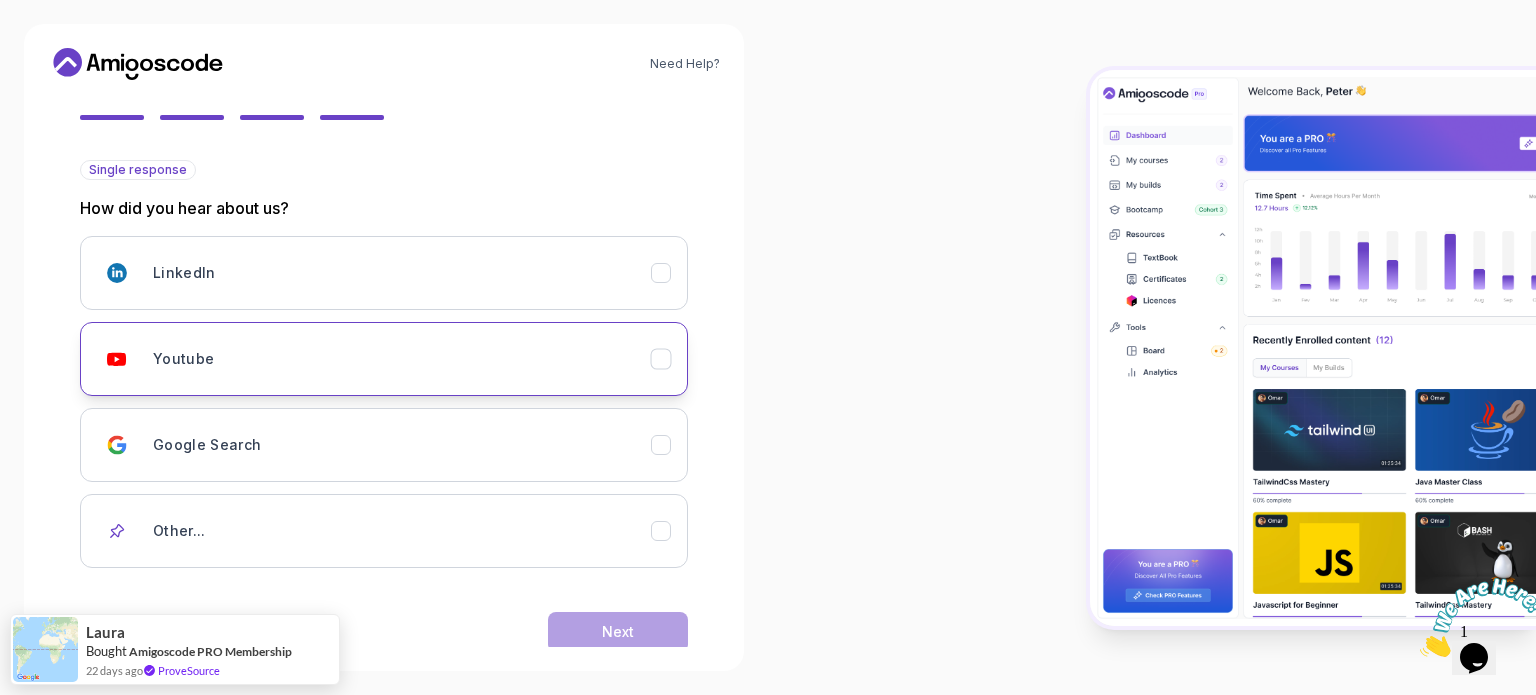 click on "Youtube" at bounding box center (402, 359) 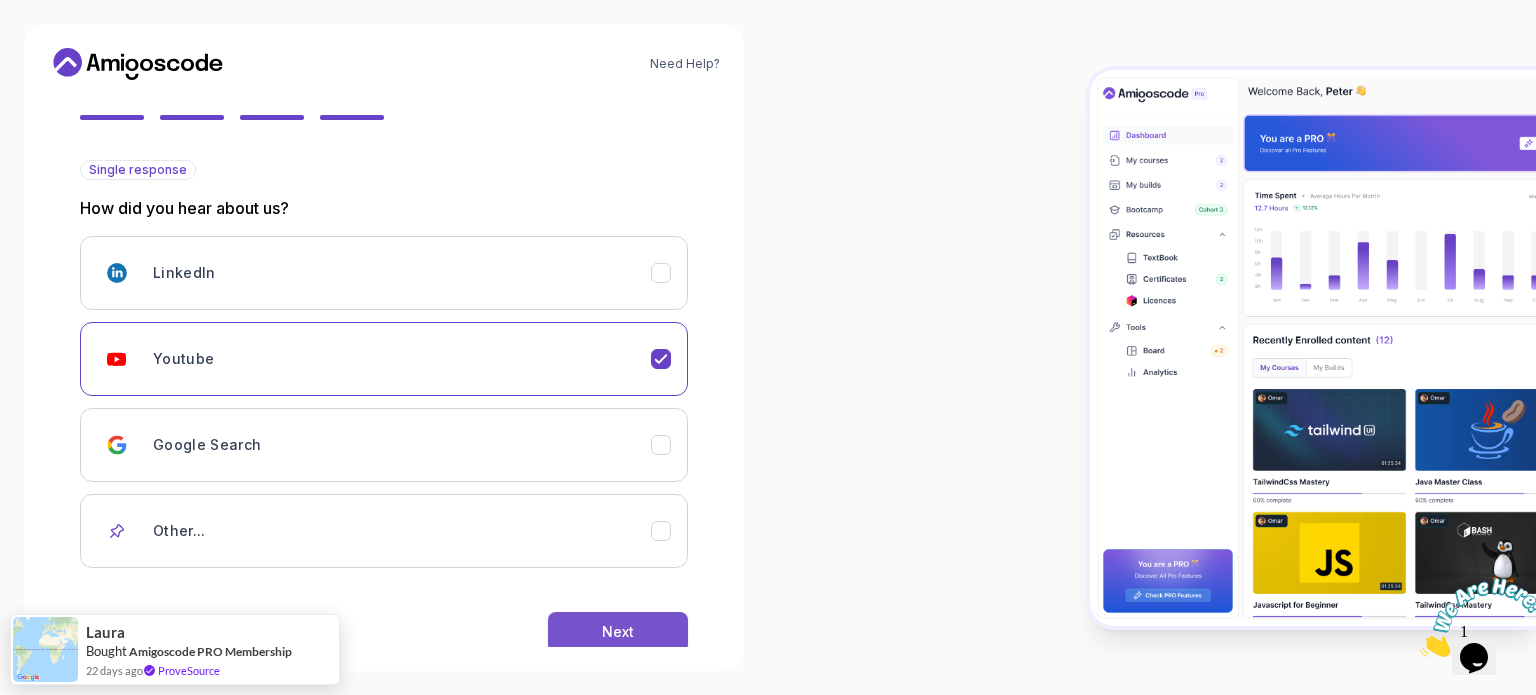 click on "Next" at bounding box center (618, 632) 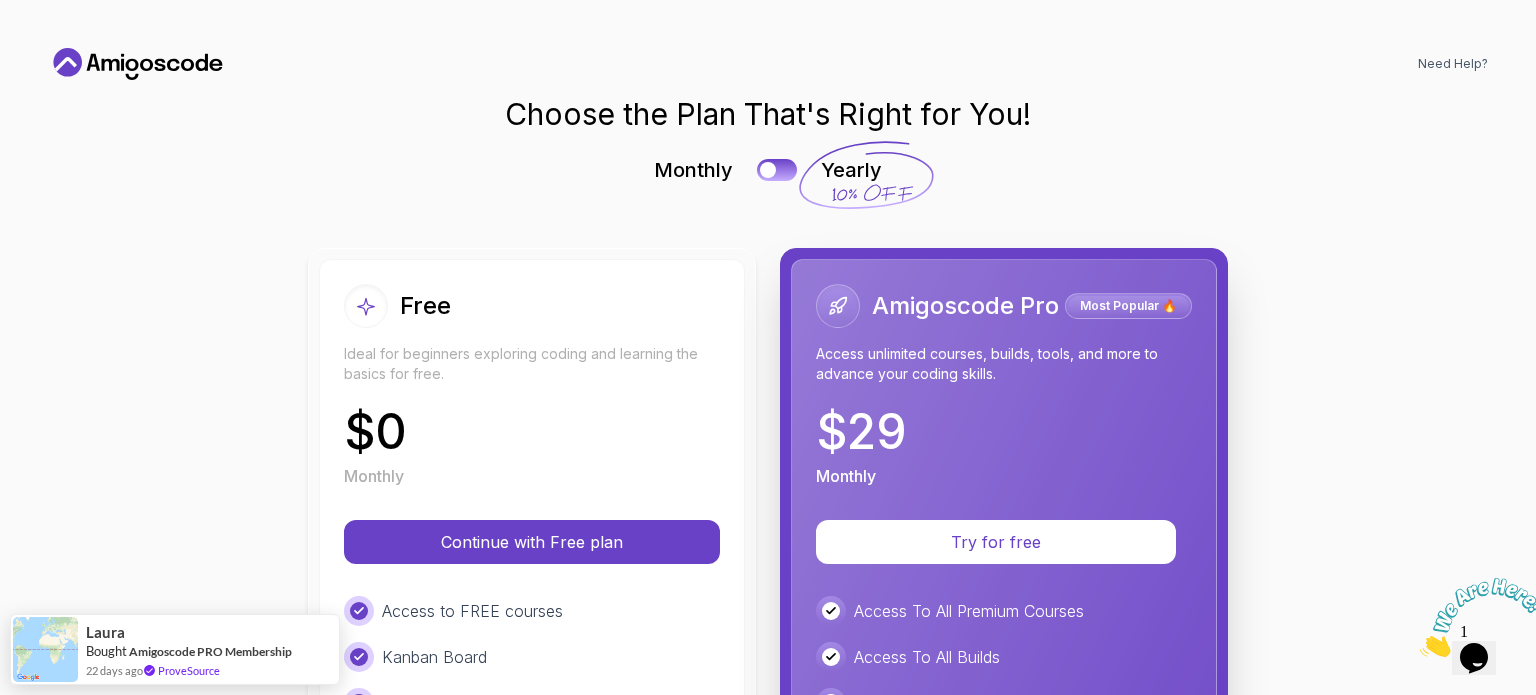 scroll, scrollTop: 0, scrollLeft: 0, axis: both 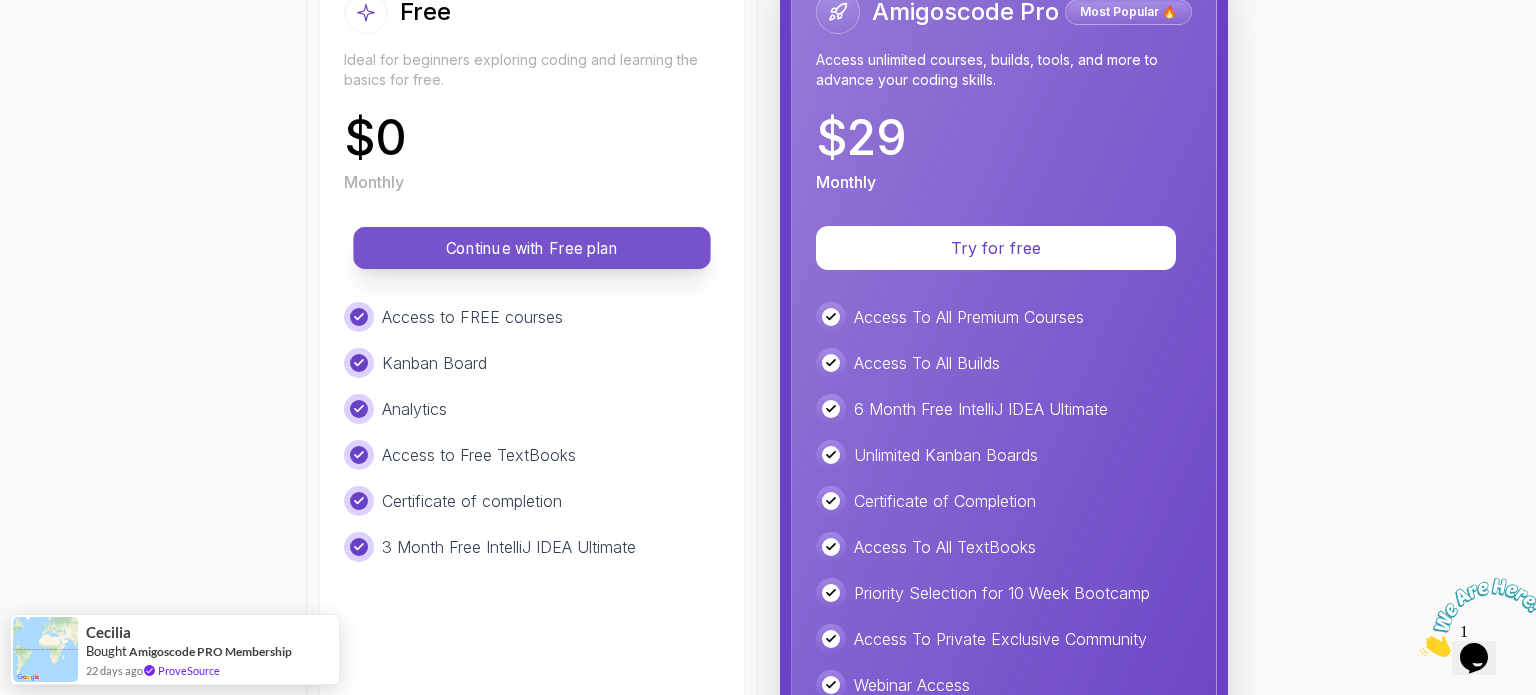 click on "Continue with Free plan" at bounding box center [532, 248] 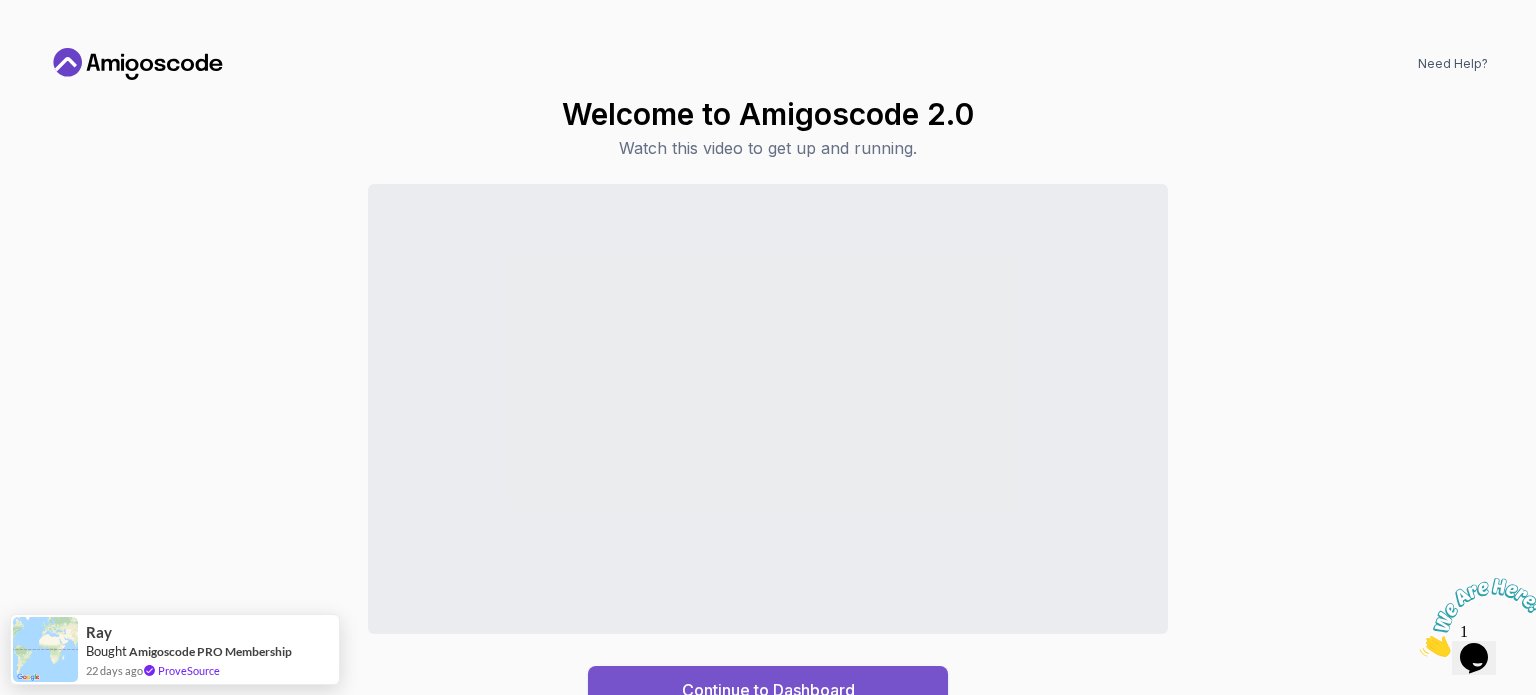 click on "Continue to Dashboard" at bounding box center (768, 690) 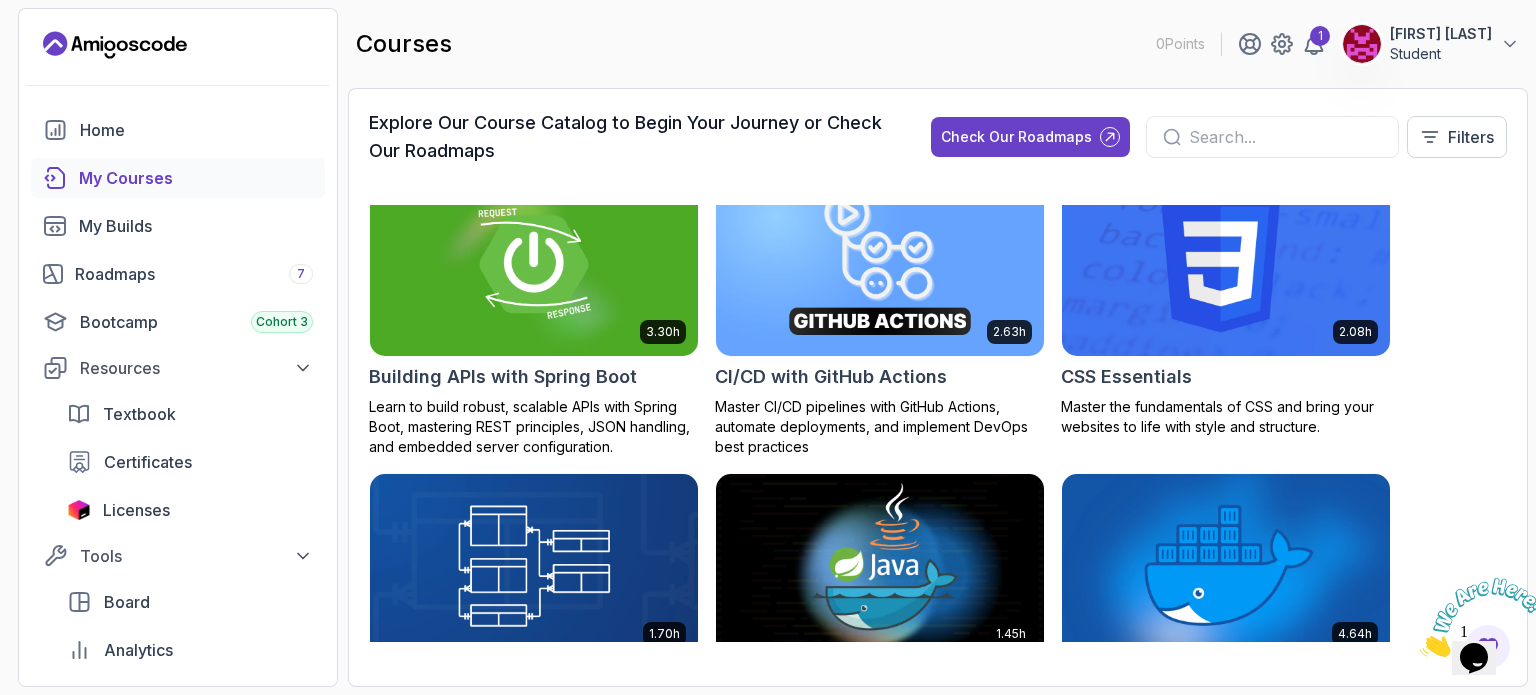 scroll, scrollTop: 334, scrollLeft: 0, axis: vertical 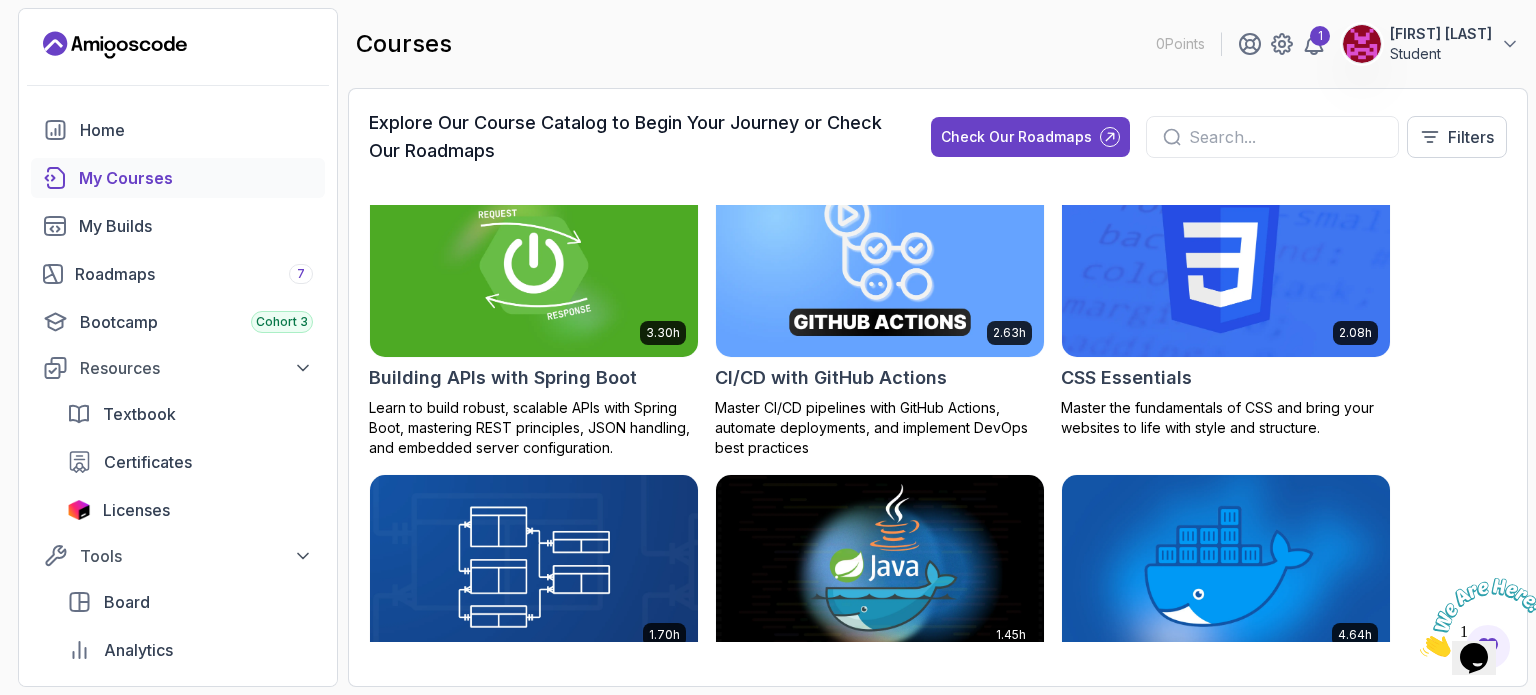 drag, startPoint x: 1535, startPoint y: 294, endPoint x: 1535, endPoint y: 311, distance: 17 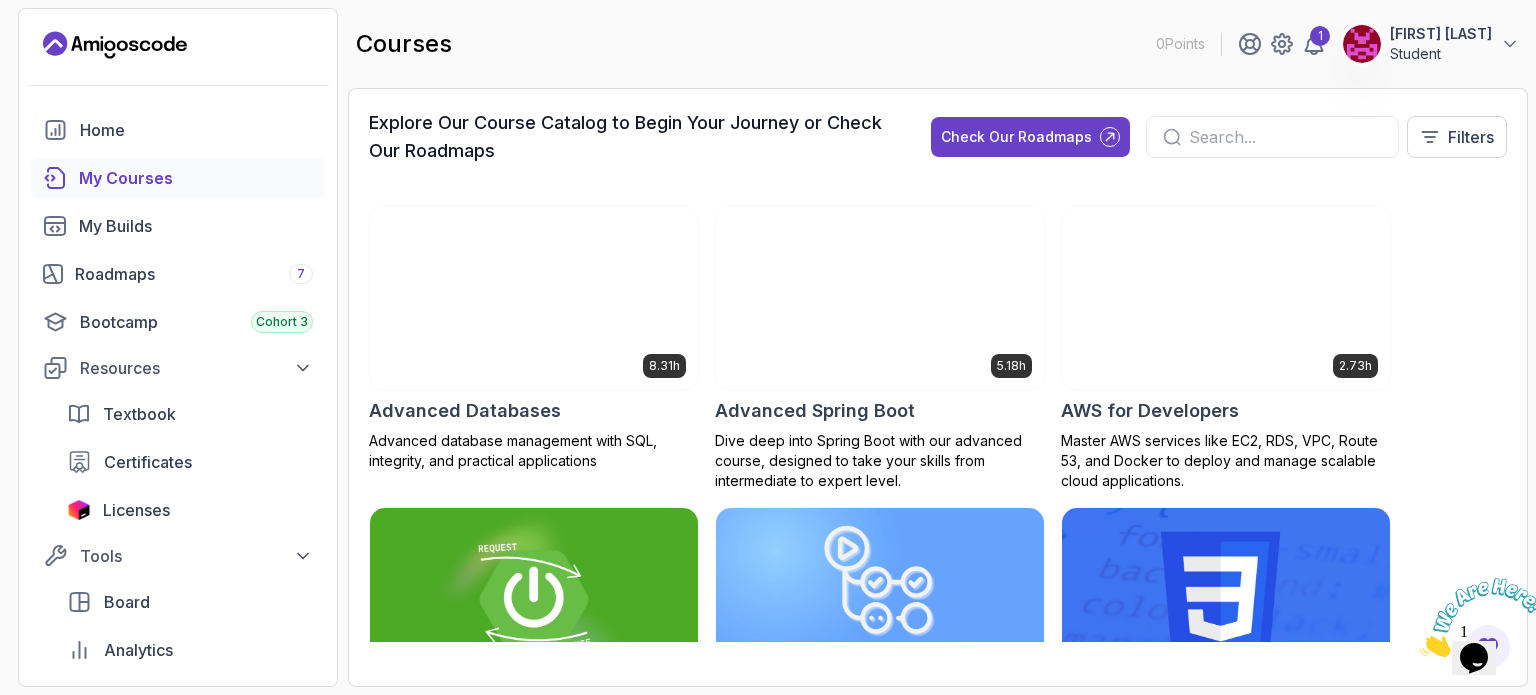 scroll, scrollTop: 156, scrollLeft: 0, axis: vertical 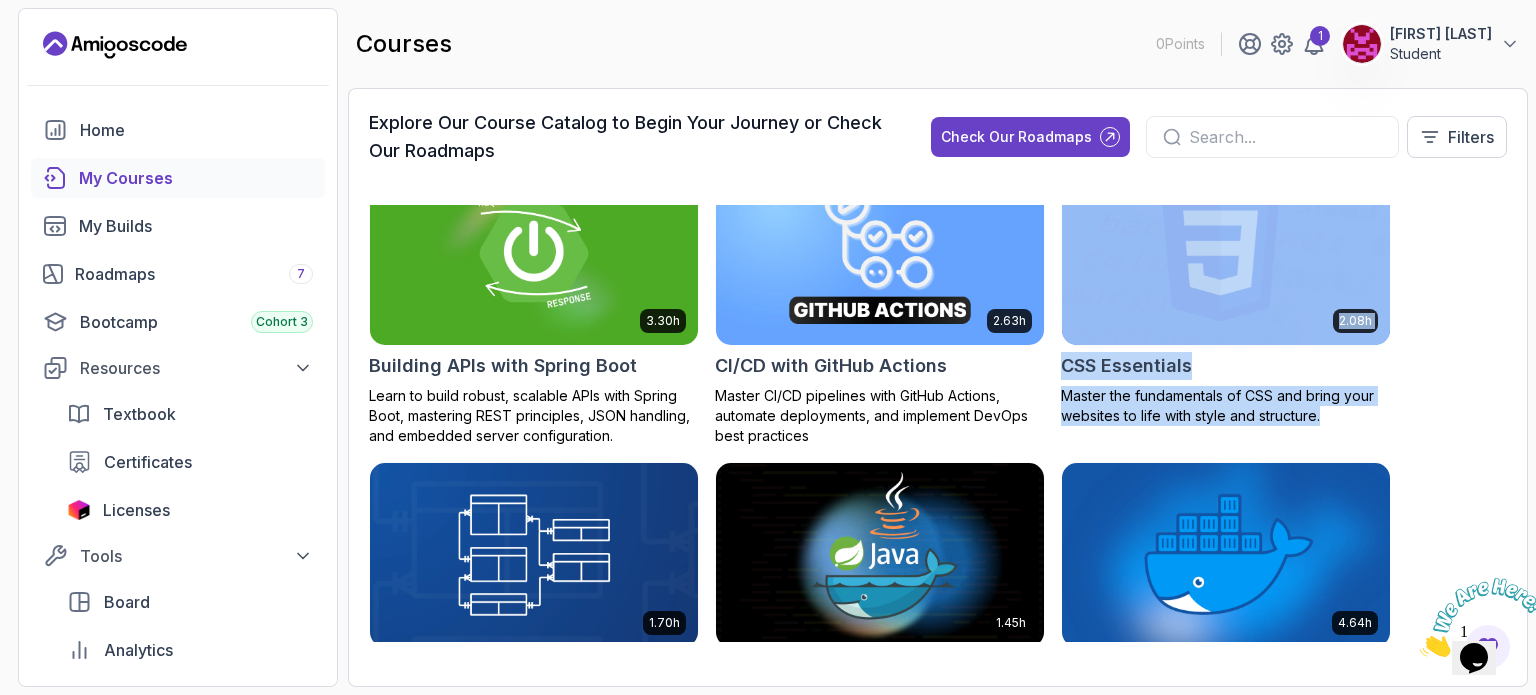 drag, startPoint x: 1535, startPoint y: 320, endPoint x: 1509, endPoint y: 457, distance: 139.44533 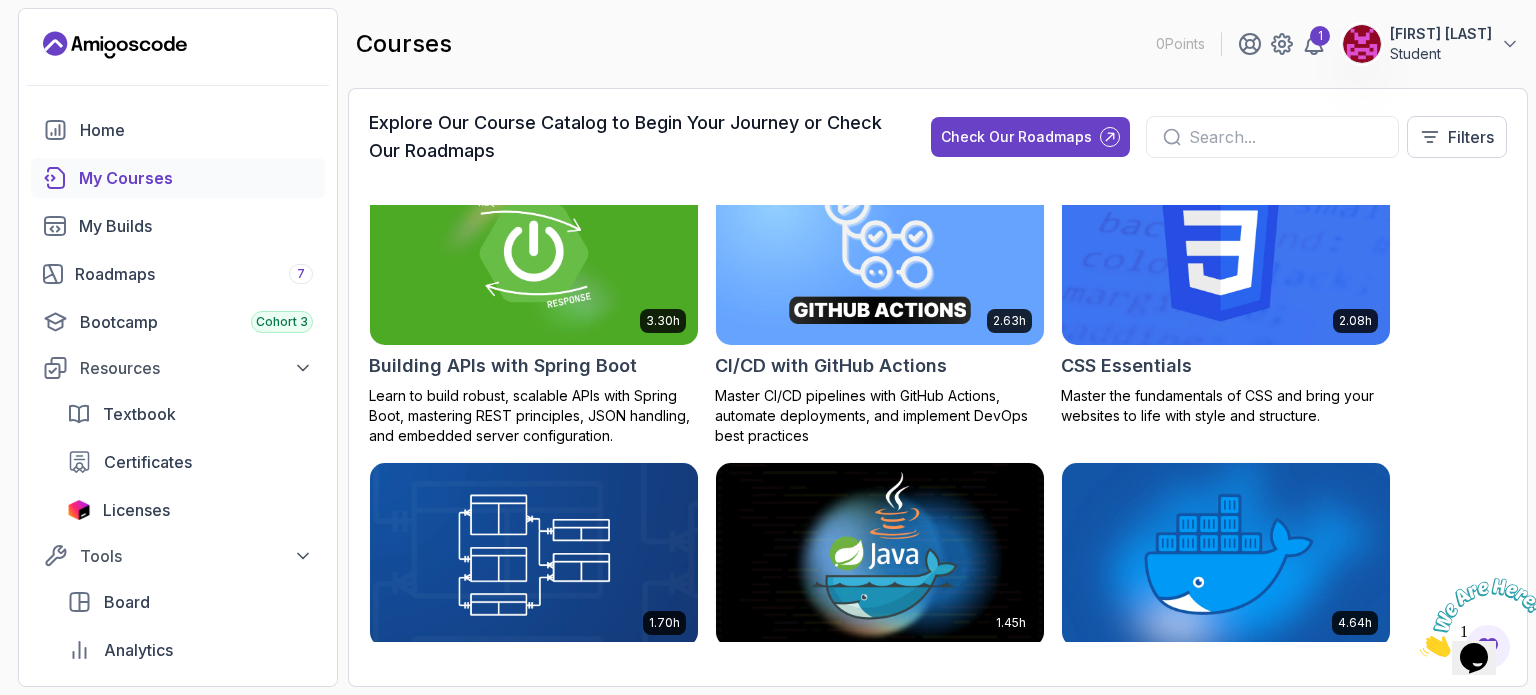 click on "8.31h Advanced Databases Advanced database management with SQL, integrity, and practical applications 5.18h Advanced Spring Boot Dive deep into Spring Boot with our advanced course, designed to take your skills from intermediate to expert level. 2.73h AWS for Developers Master AWS services like EC2, RDS, VPC, Route 53, and Docker to deploy and manage scalable cloud applications. 3.30h Building APIs with Spring Boot Learn to build robust, scalable APIs with Spring Boot, mastering REST principles, JSON handling, and embedded server configuration. 2.63h CI/CD with GitHub Actions Master CI/CD pipelines with GitHub Actions, automate deployments, and implement DevOps best practices 2.08h CSS Essentials Master the fundamentals of CSS and bring your websites to life with style and structure. 1.70h Database Design & Implementation Skills in database design and SQL for efficient, robust backend development 1.45h Docker for Java Developers 4.64h Docker For Professionals 10.13h Git for Professionals 2.55h 2.10h 1.84h 26m" at bounding box center (938, 423) 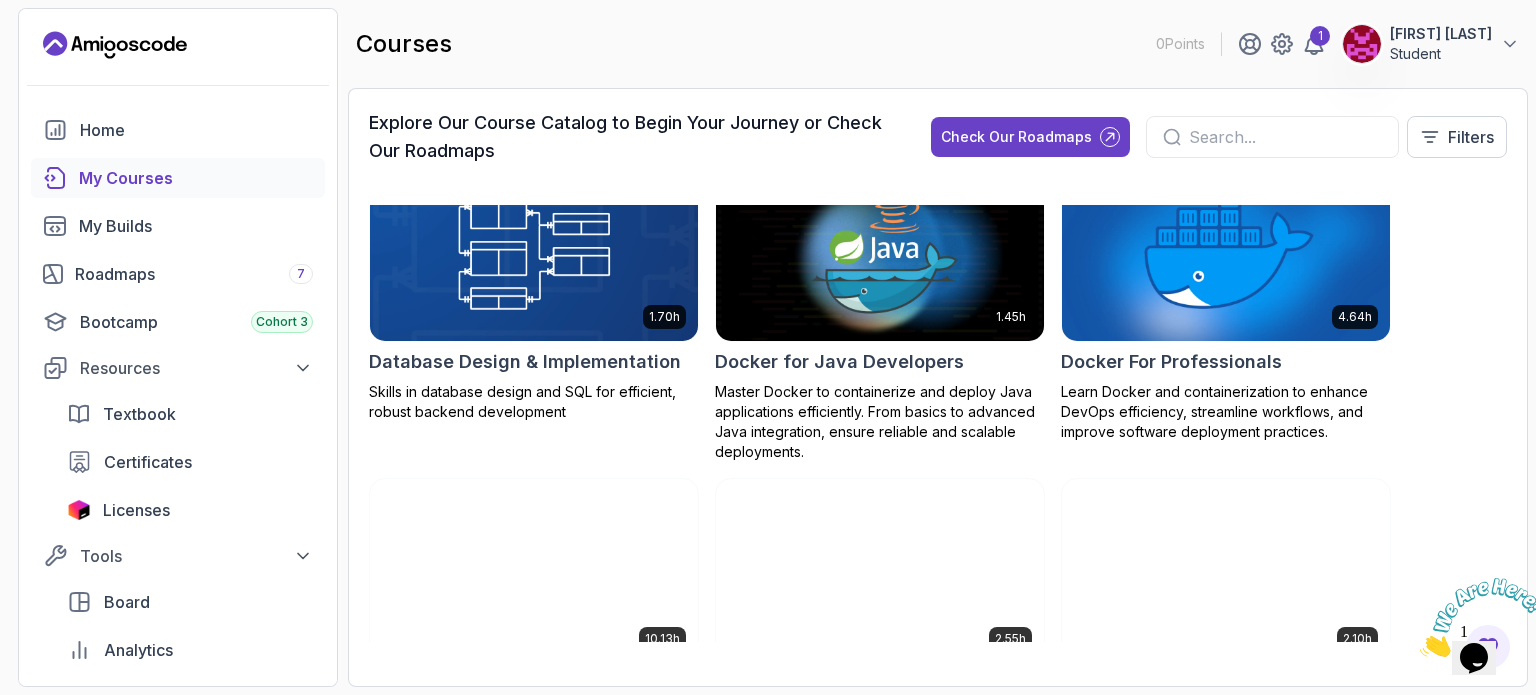 scroll, scrollTop: 652, scrollLeft: 0, axis: vertical 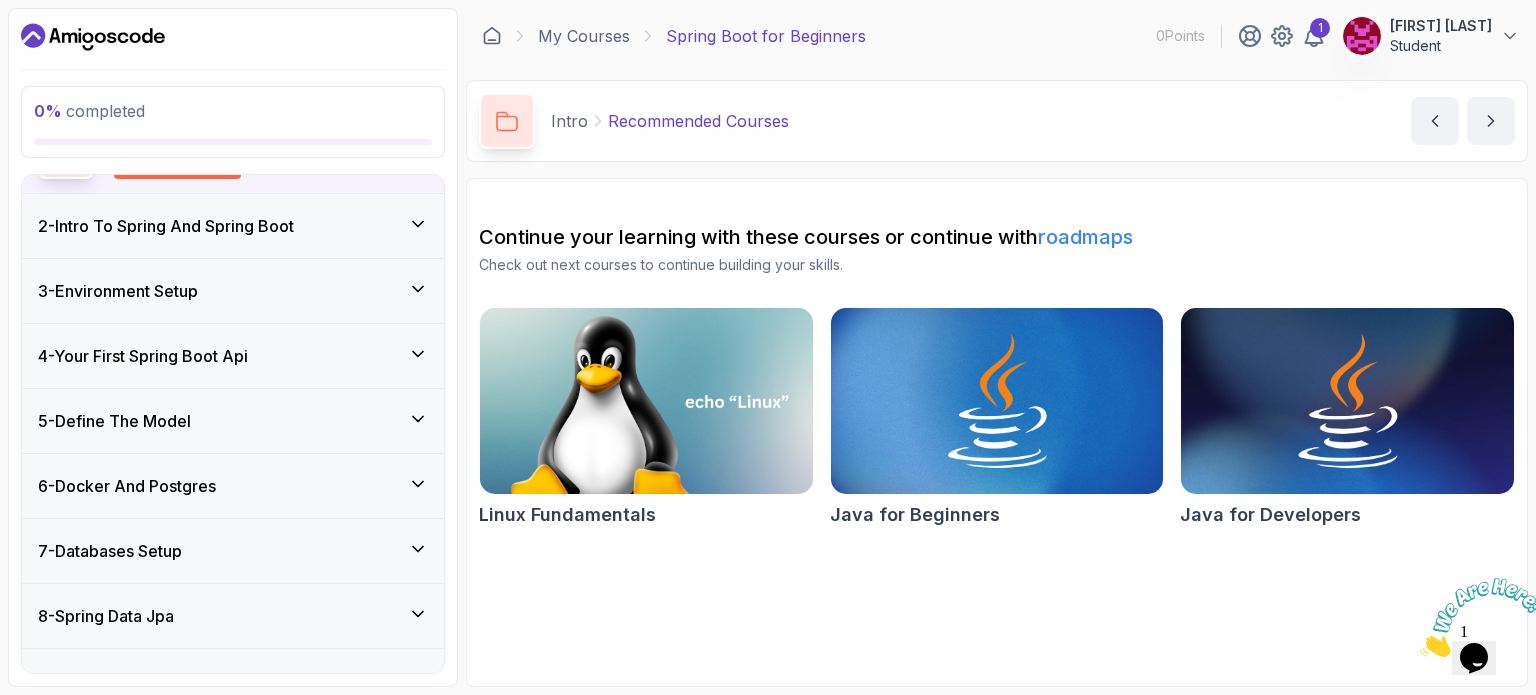 click on "3  -  Environment Setup" at bounding box center [233, 291] 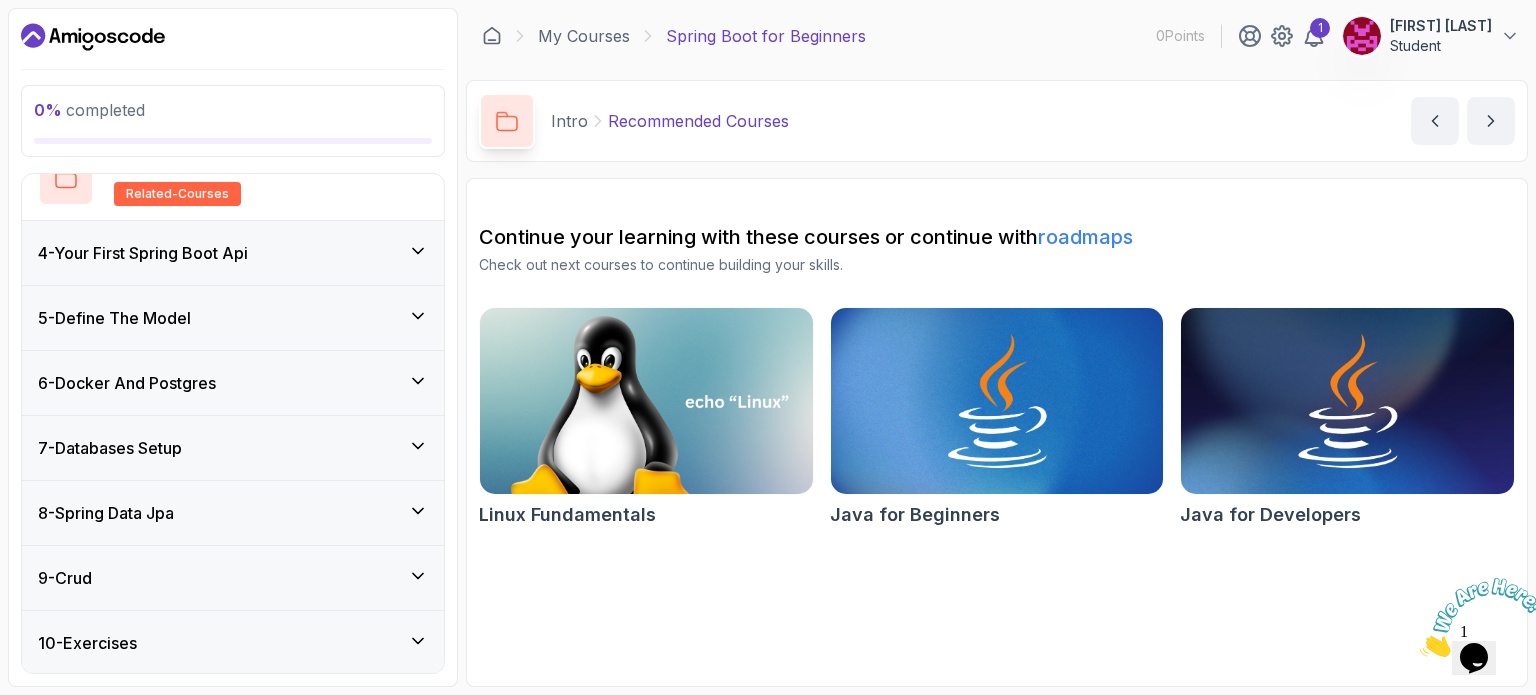 scroll, scrollTop: 402, scrollLeft: 0, axis: vertical 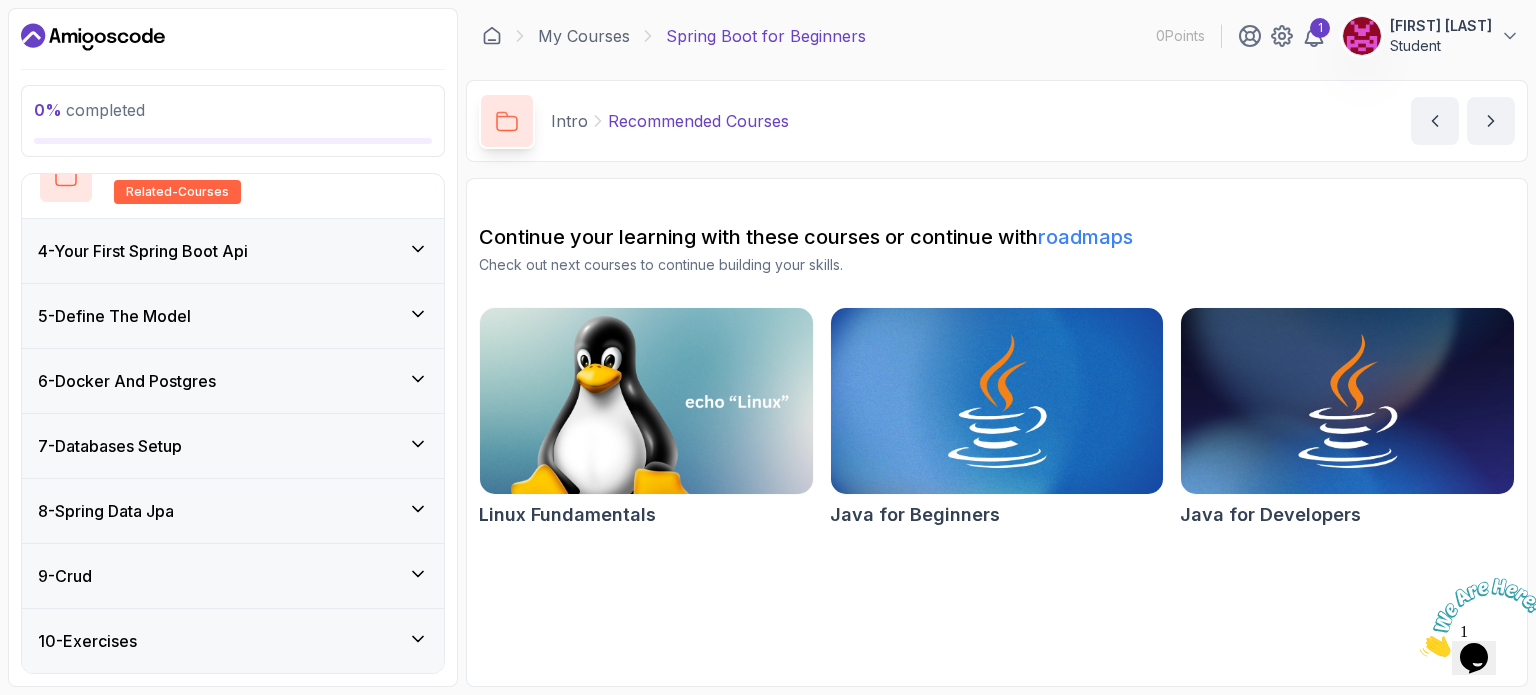 click 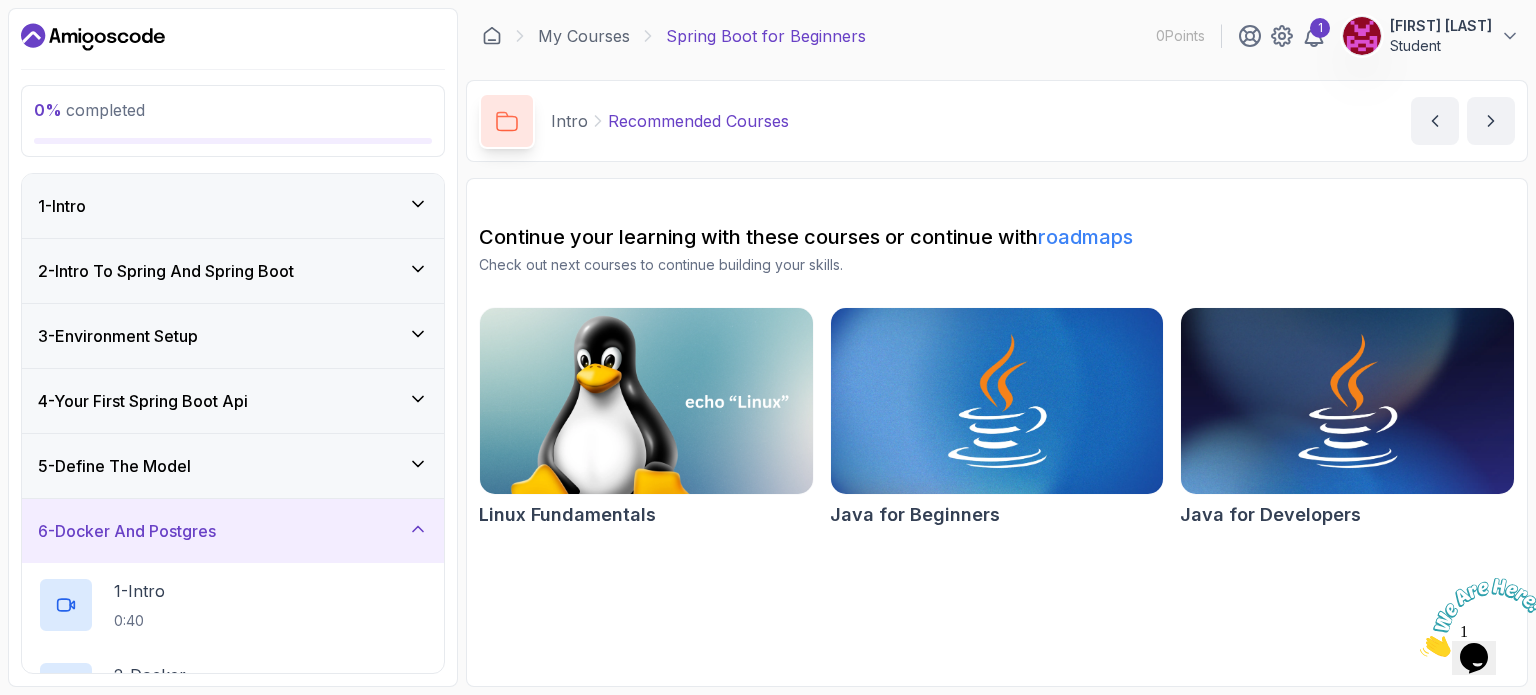 scroll, scrollTop: 0, scrollLeft: 0, axis: both 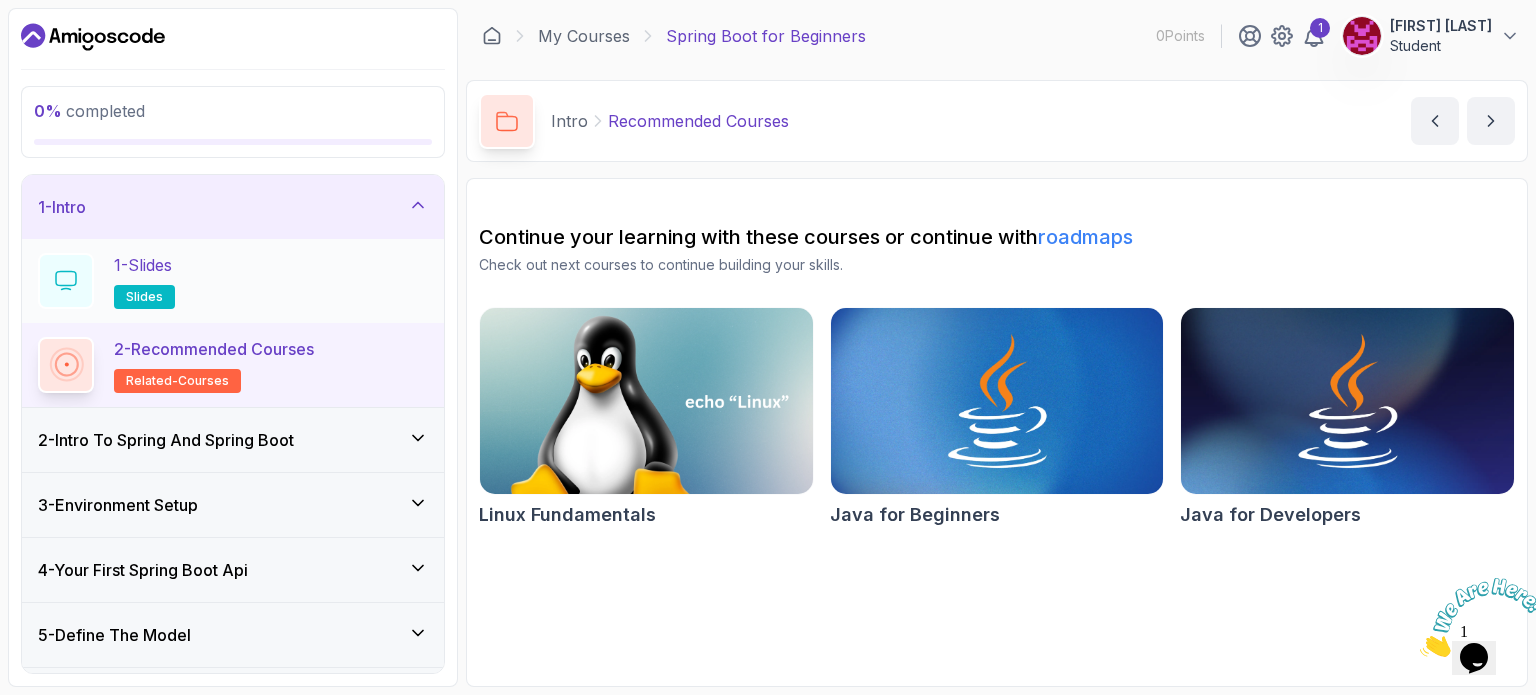 click on "1  -  Slides slides" at bounding box center (233, 281) 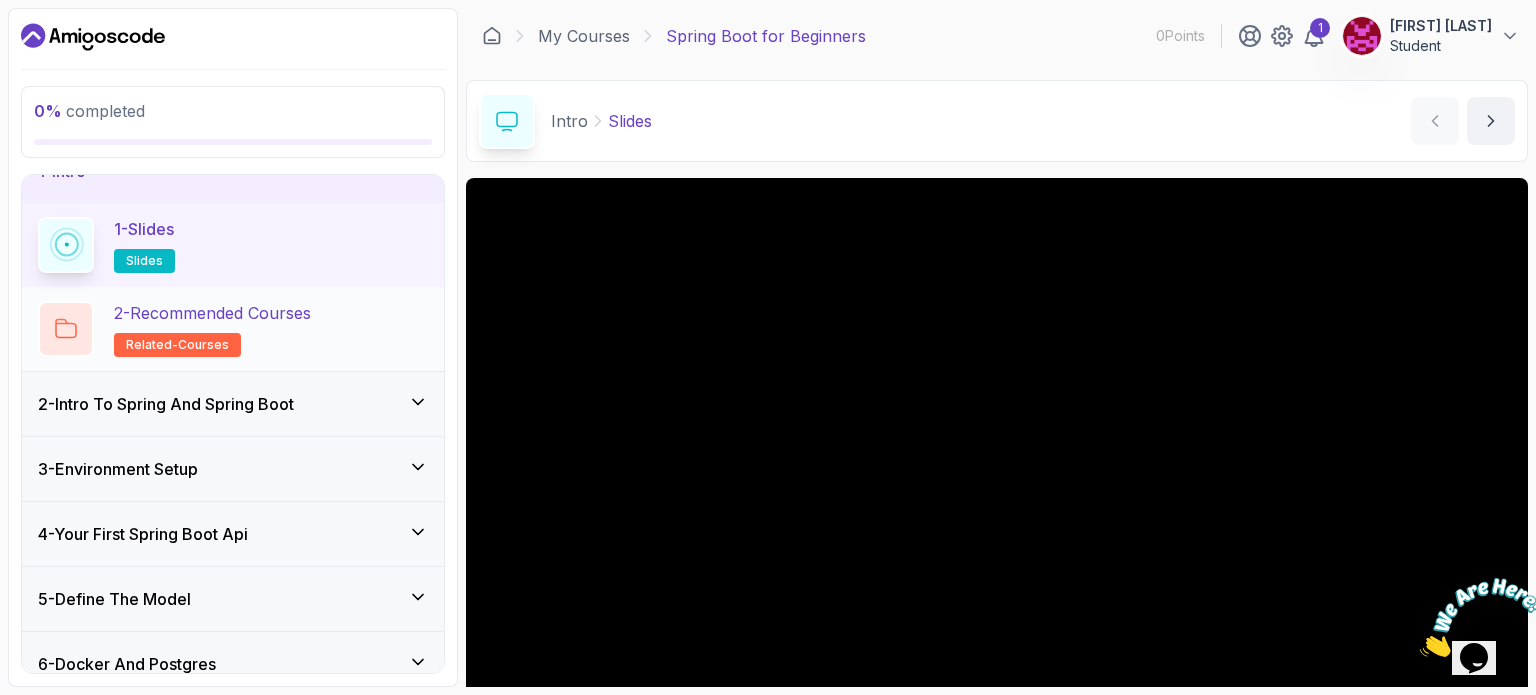 scroll, scrollTop: 36, scrollLeft: 0, axis: vertical 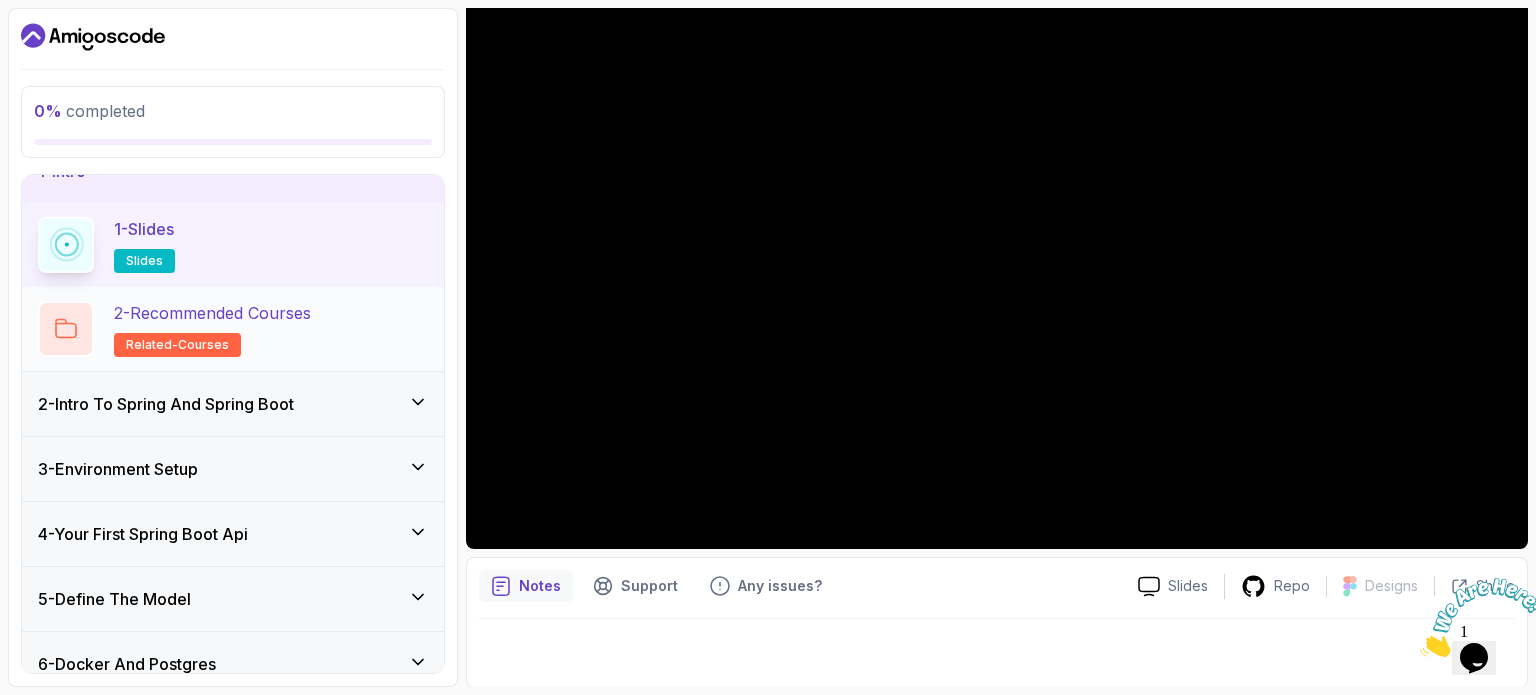 click on "2  -  Recommended Courses" at bounding box center (212, 313) 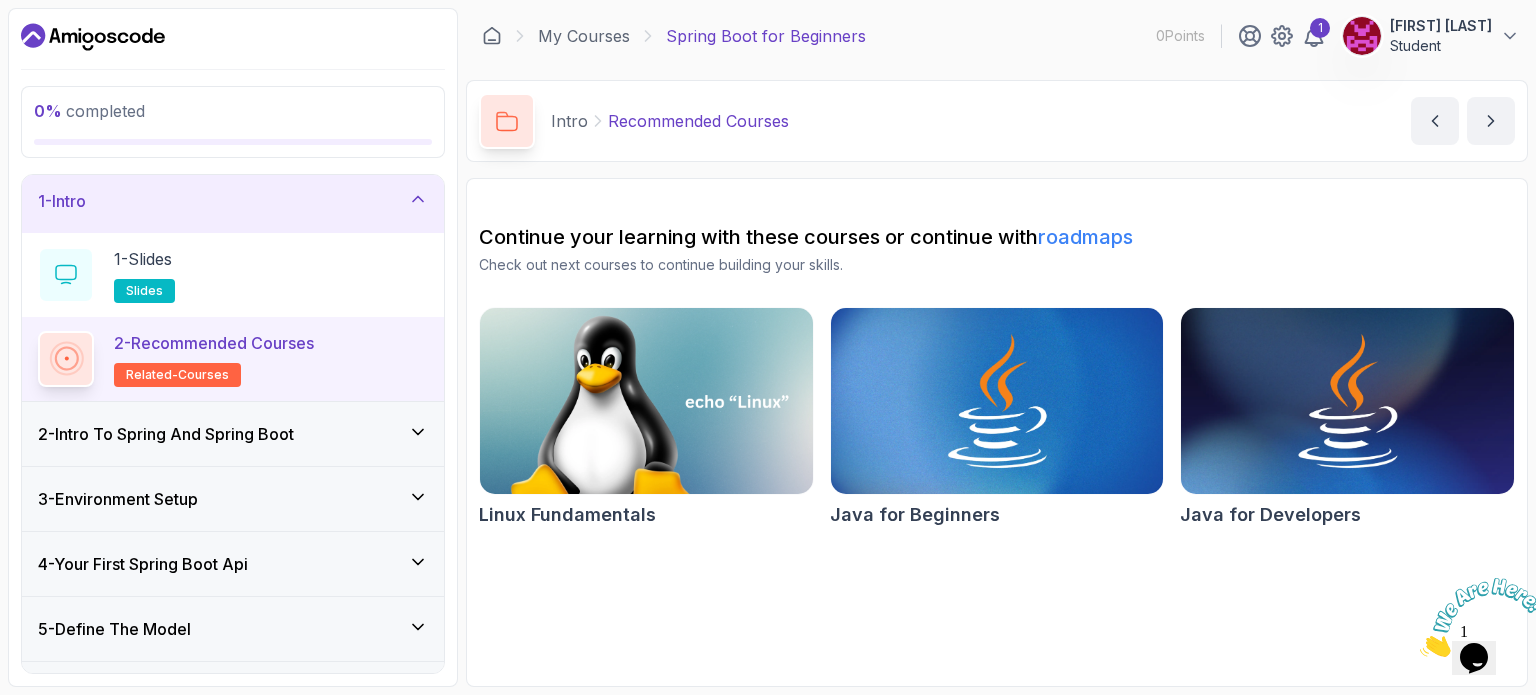 scroll, scrollTop: 0, scrollLeft: 0, axis: both 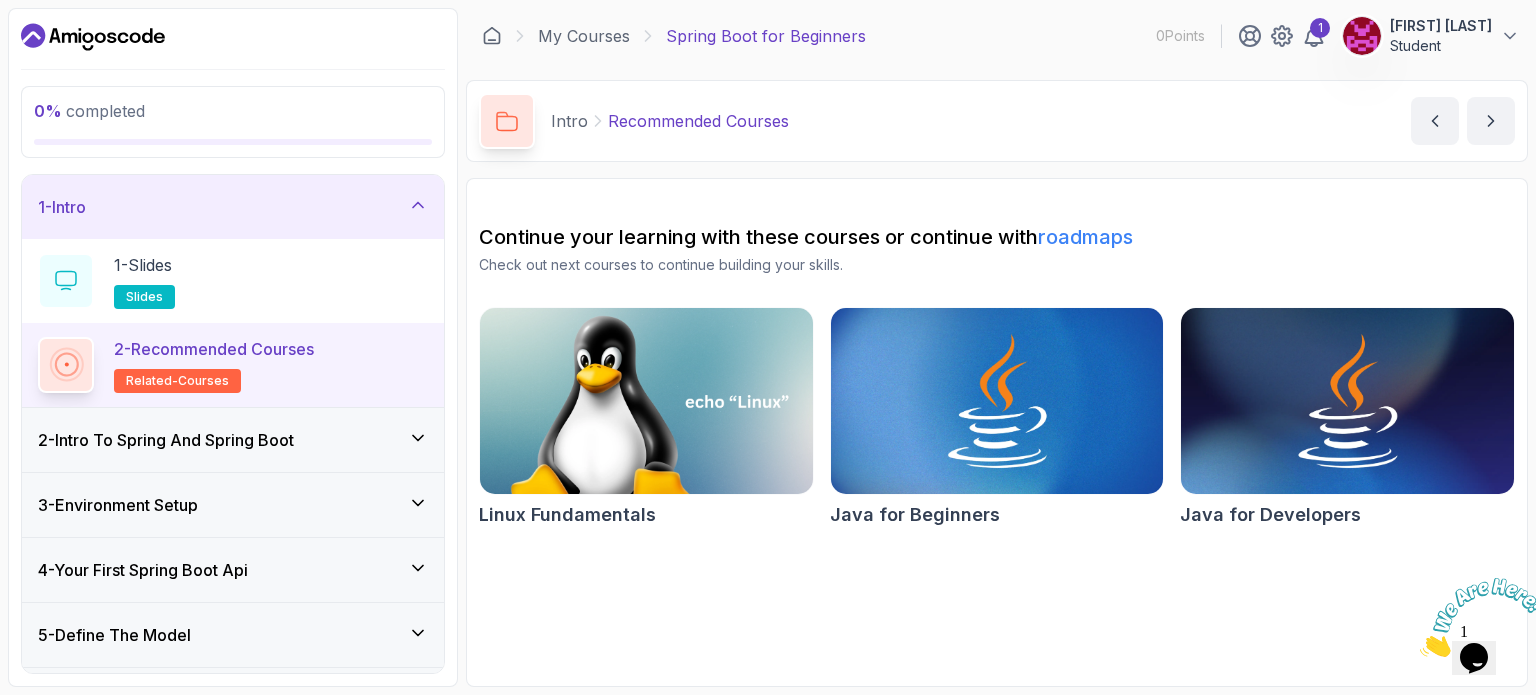 click 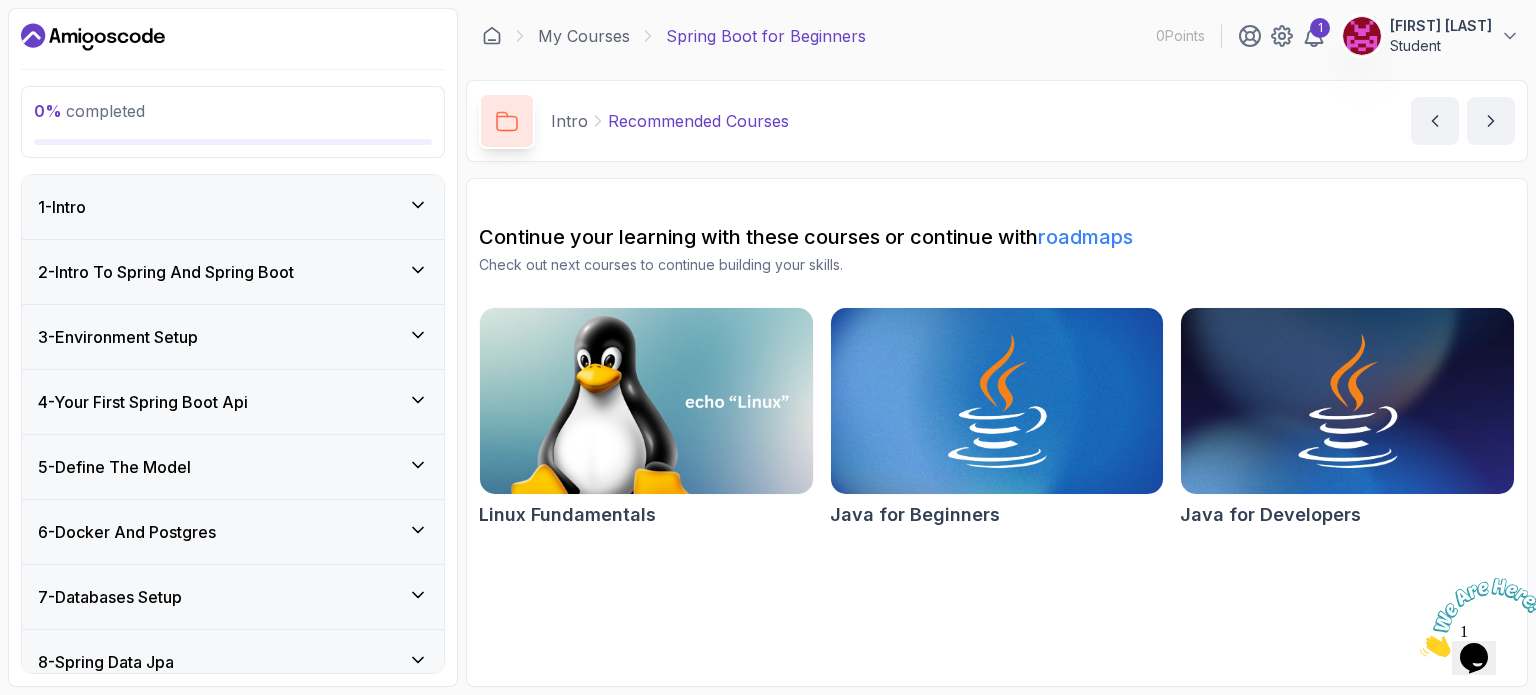 click 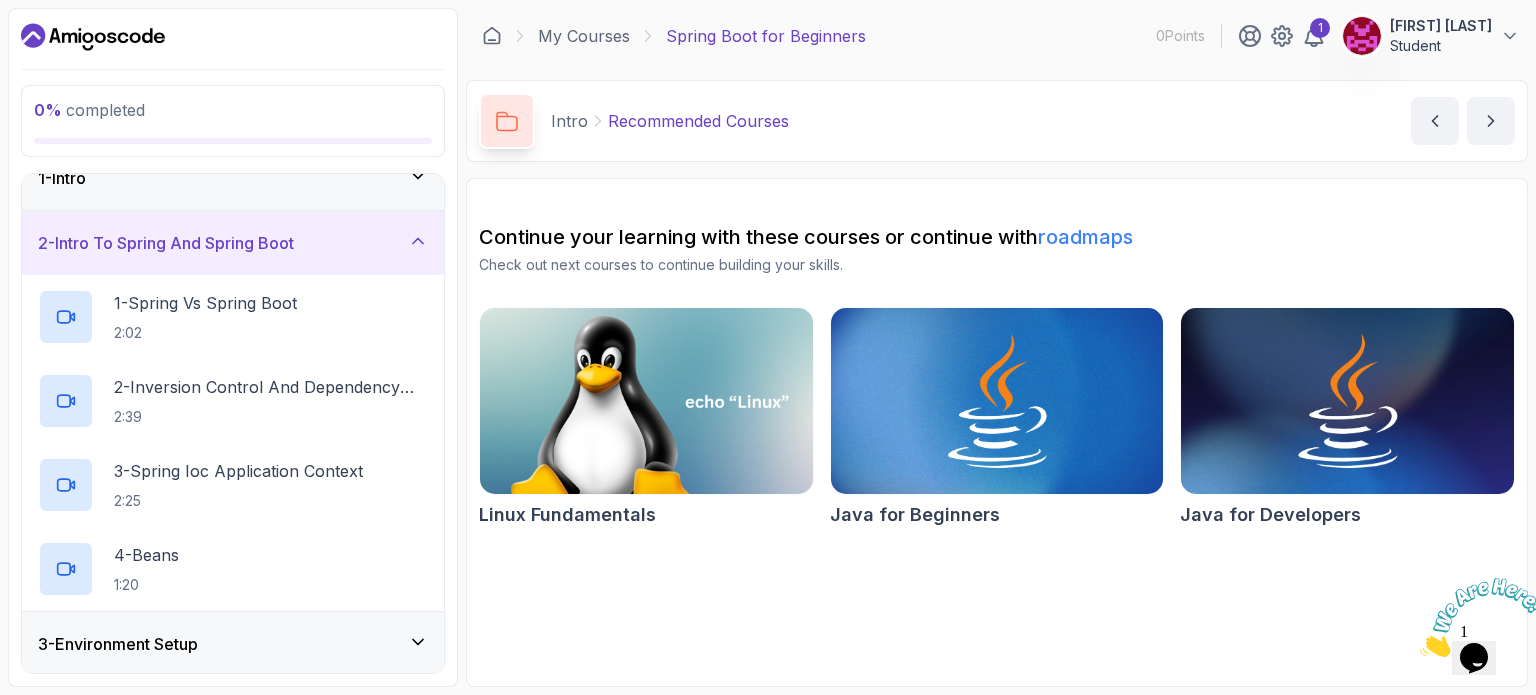 scroll, scrollTop: 28, scrollLeft: 0, axis: vertical 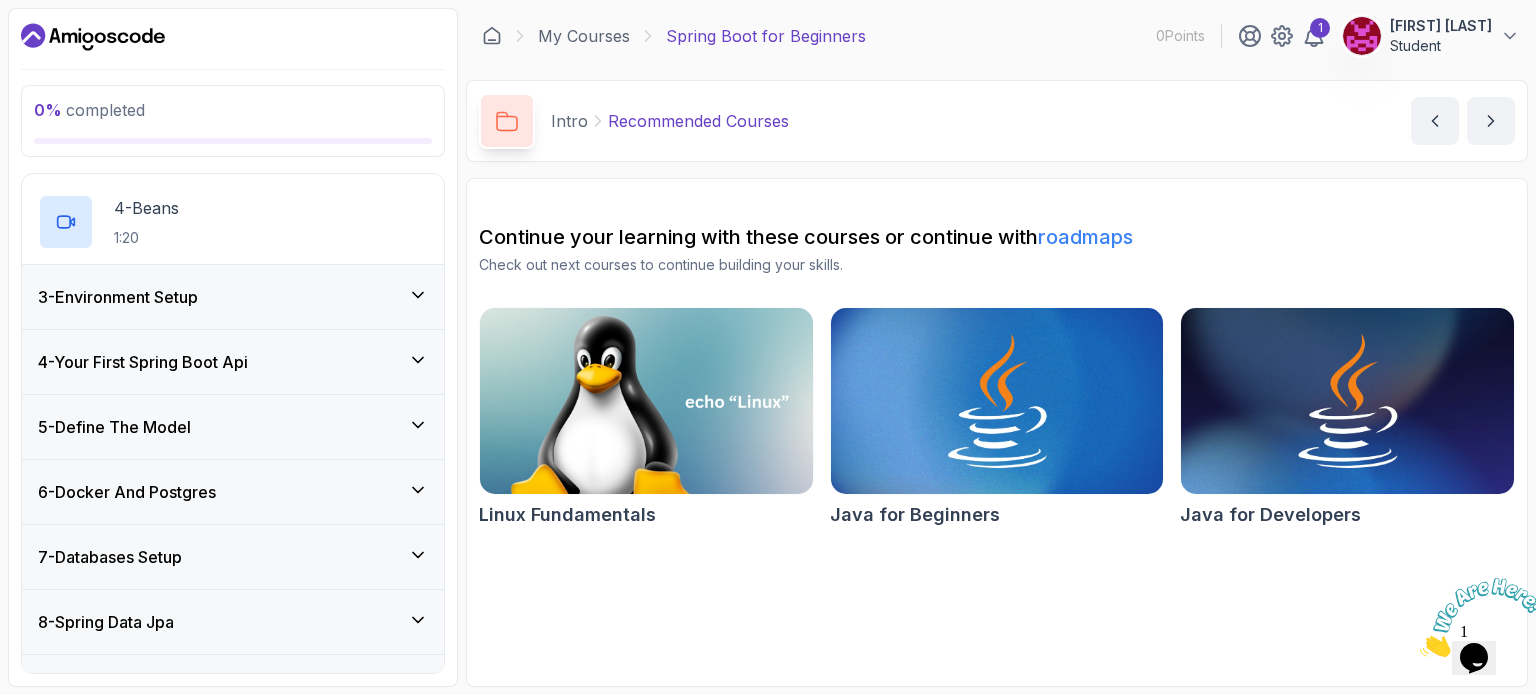 click 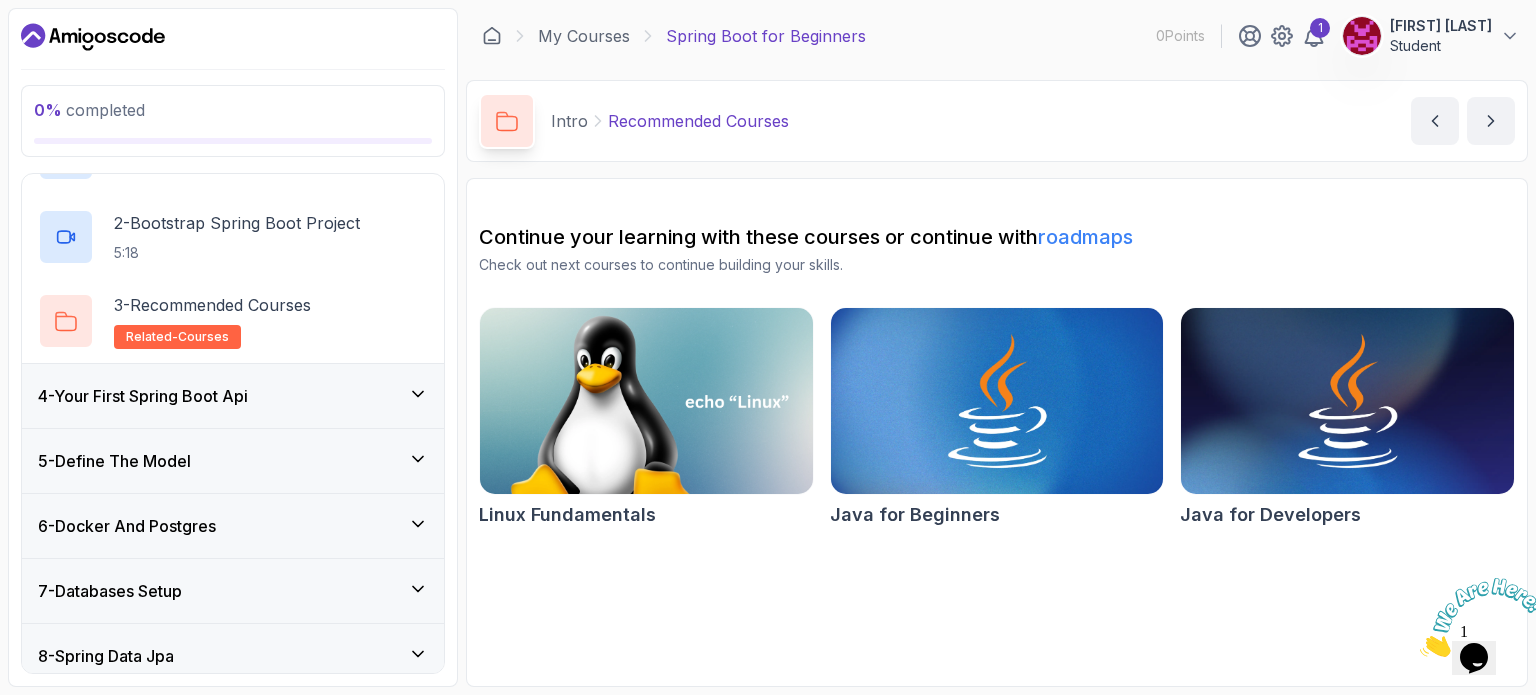 click on "4  -  Your First Spring Boot Api" at bounding box center [233, 396] 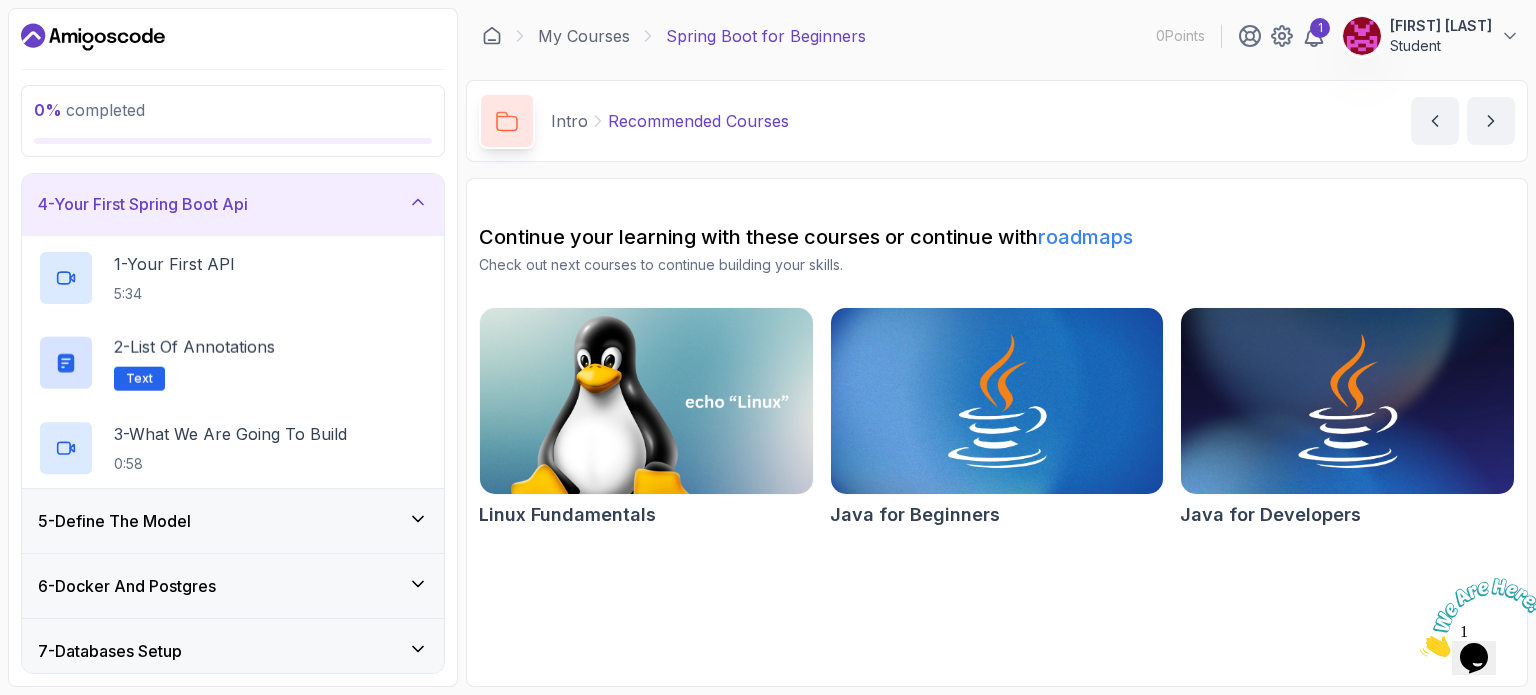 scroll, scrollTop: 197, scrollLeft: 0, axis: vertical 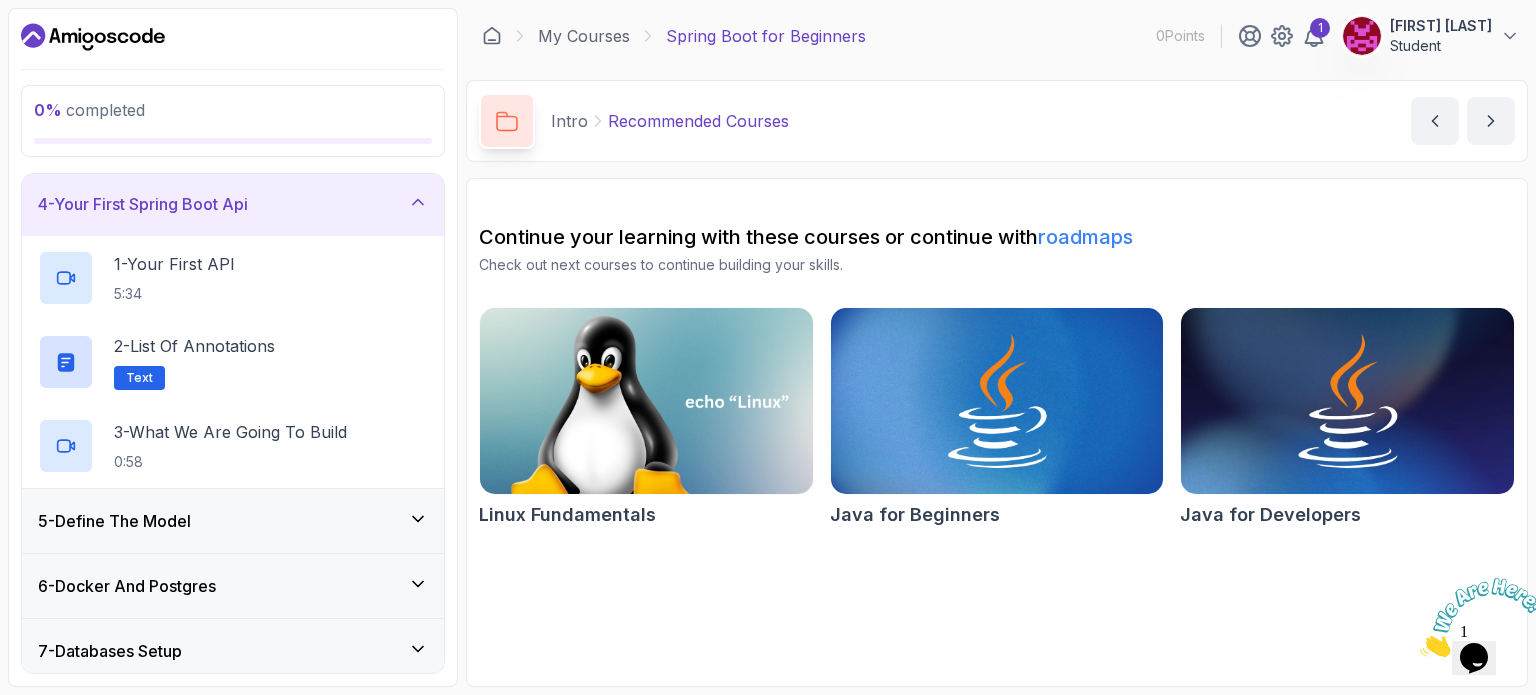 click 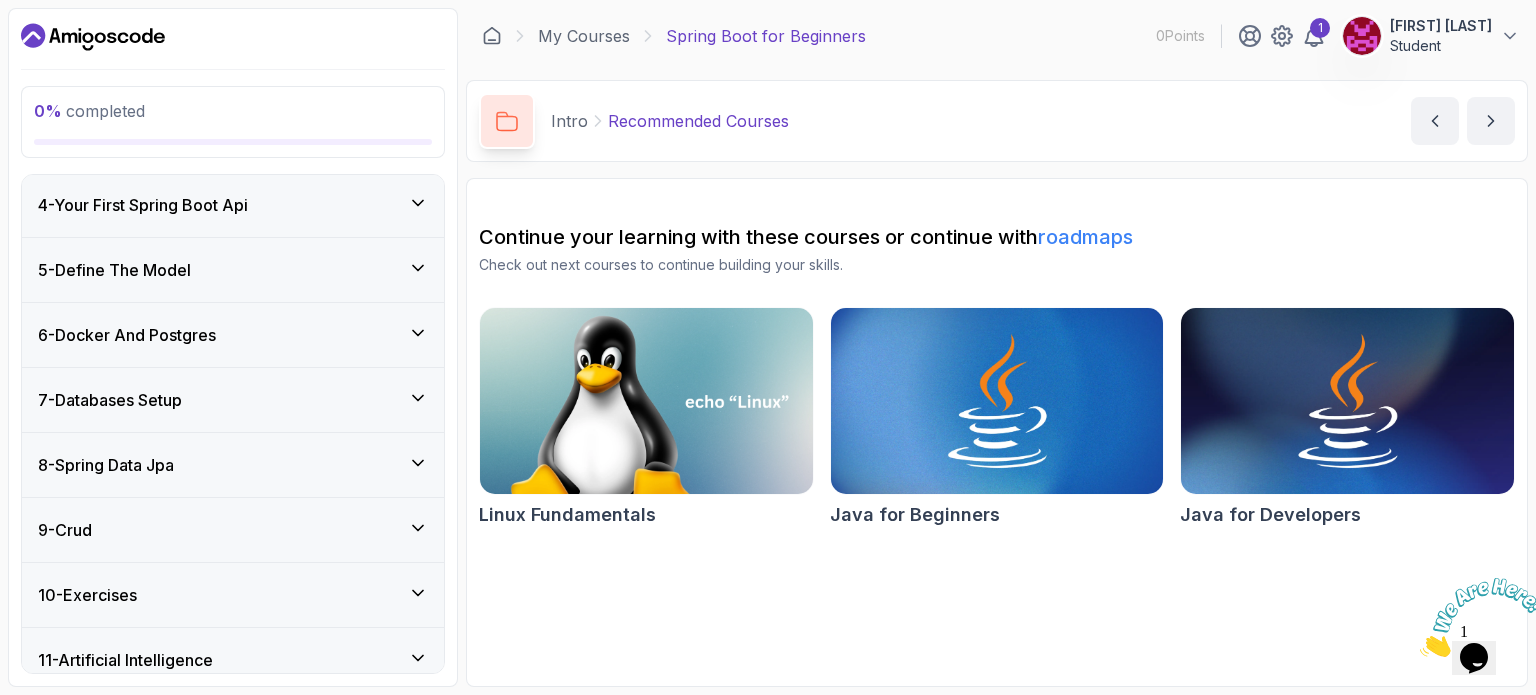 scroll, scrollTop: 0, scrollLeft: 0, axis: both 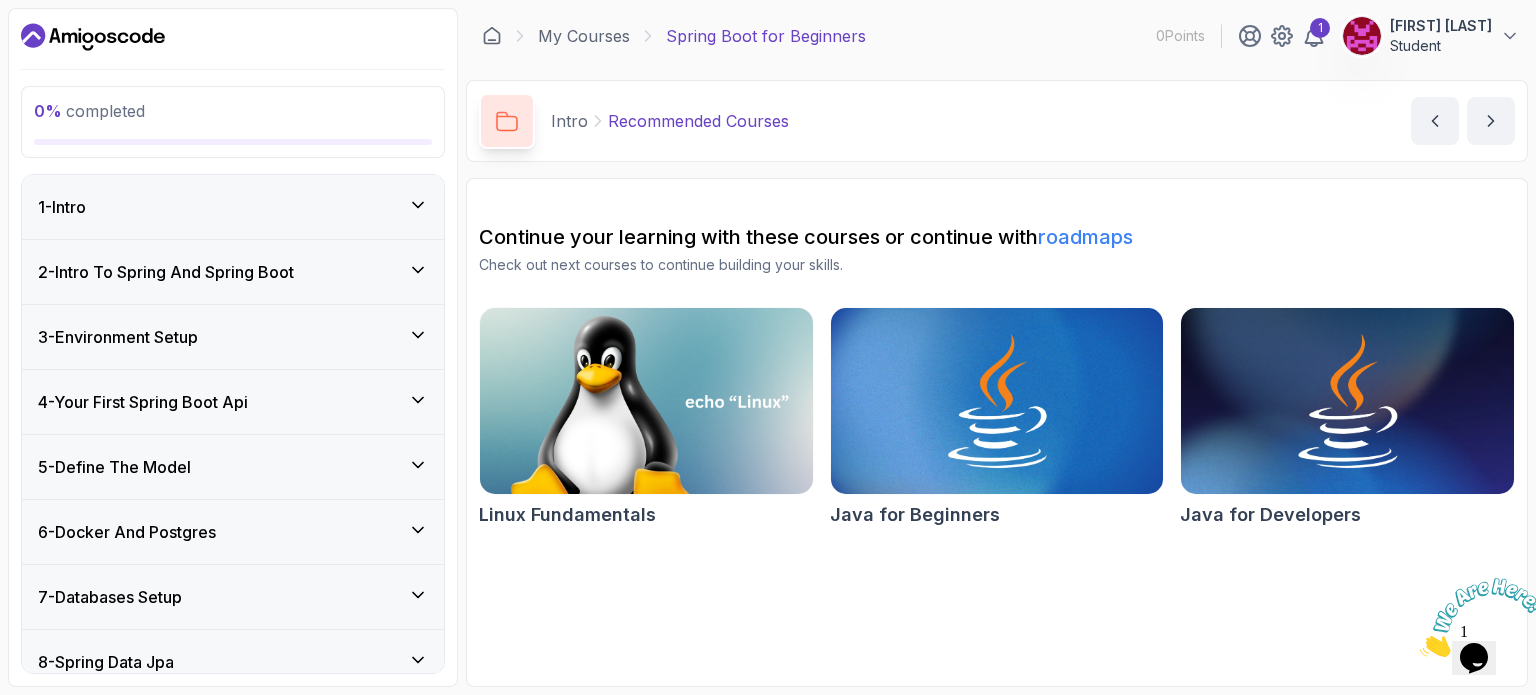 click on "2  -  Intro To Spring And Spring Boot" at bounding box center [233, 272] 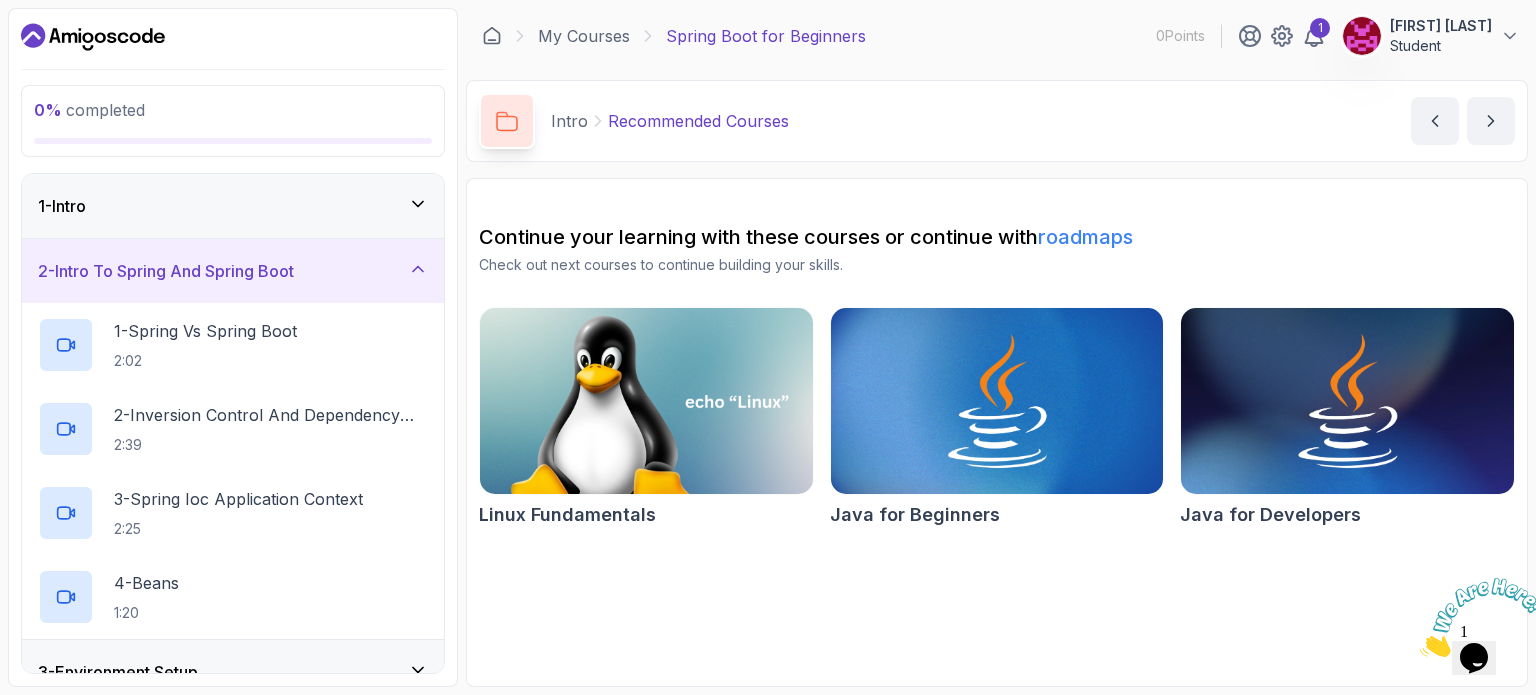 click on "2  -  Intro To Spring And Spring Boot" at bounding box center [233, 271] 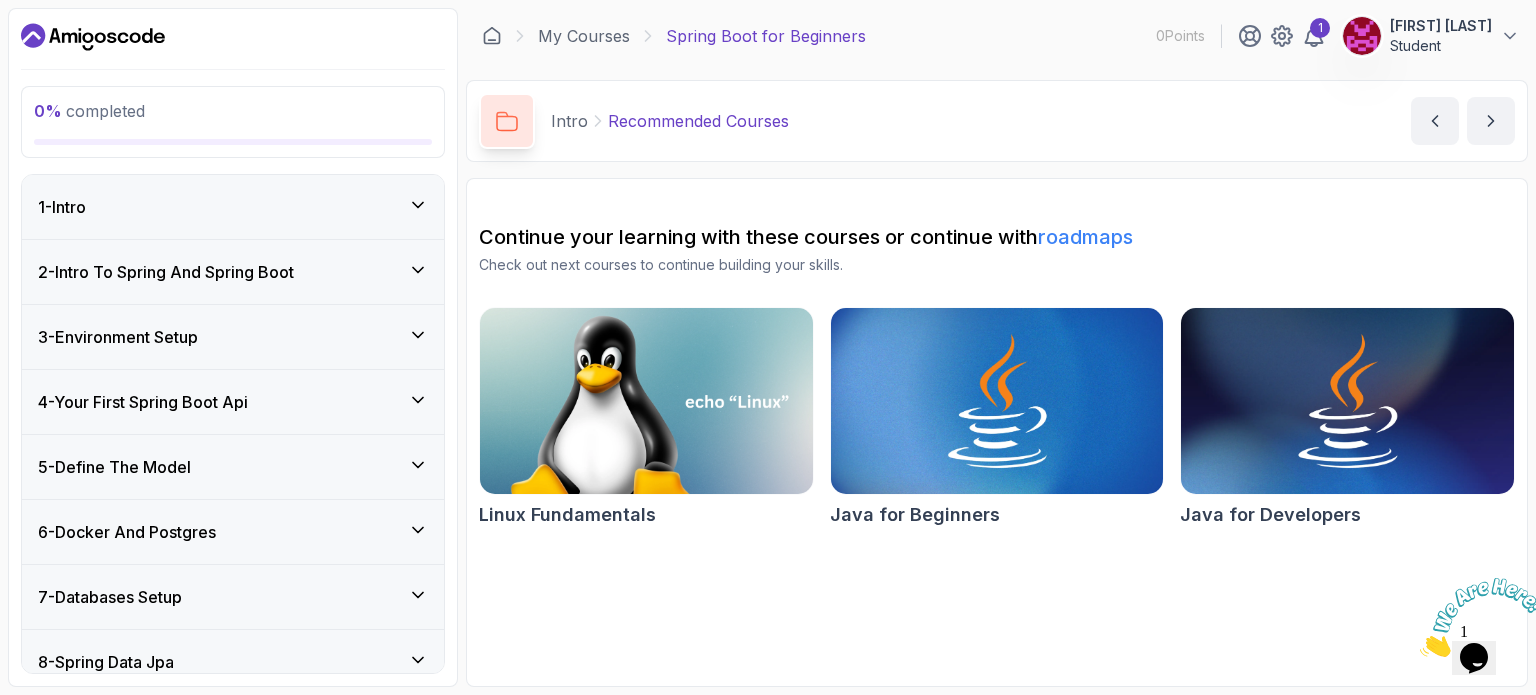 click on "6  -  Docker And Postgres" at bounding box center [233, 532] 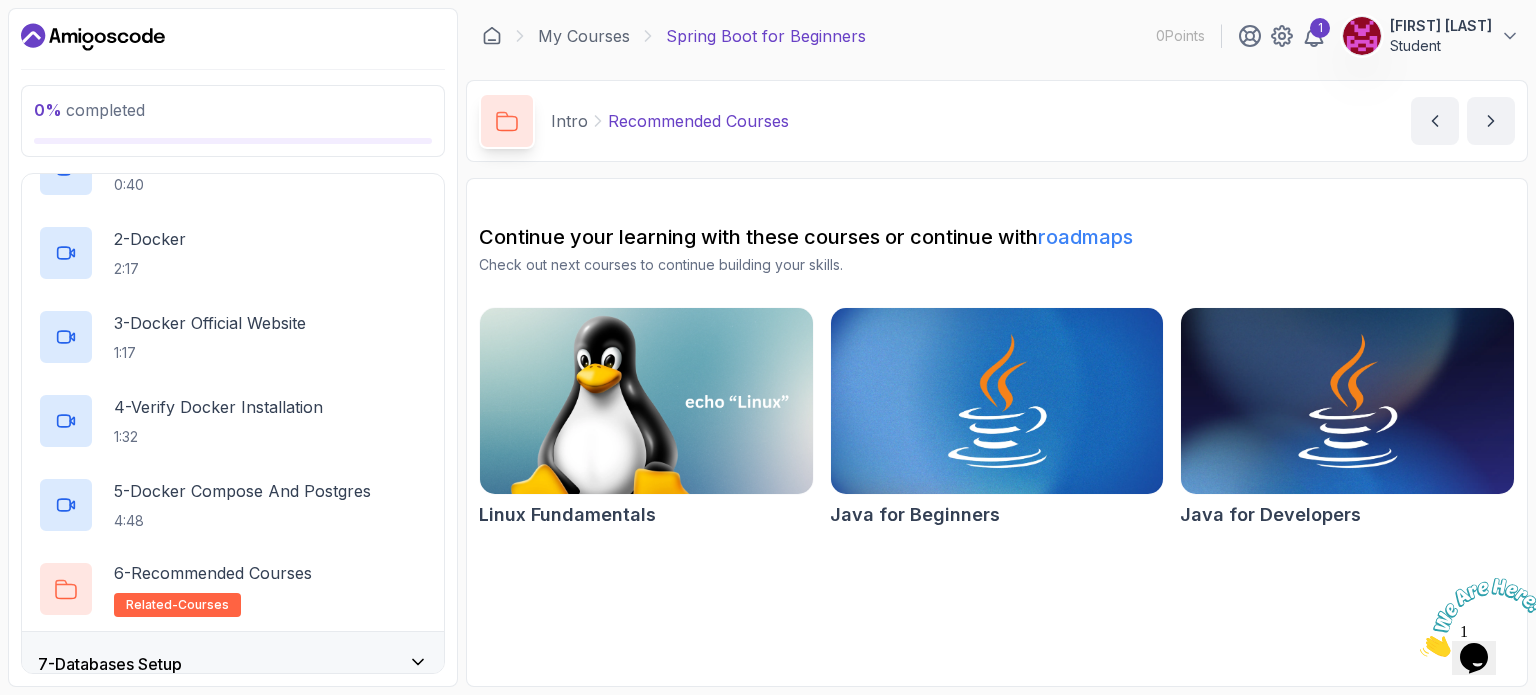 scroll, scrollTop: 439, scrollLeft: 0, axis: vertical 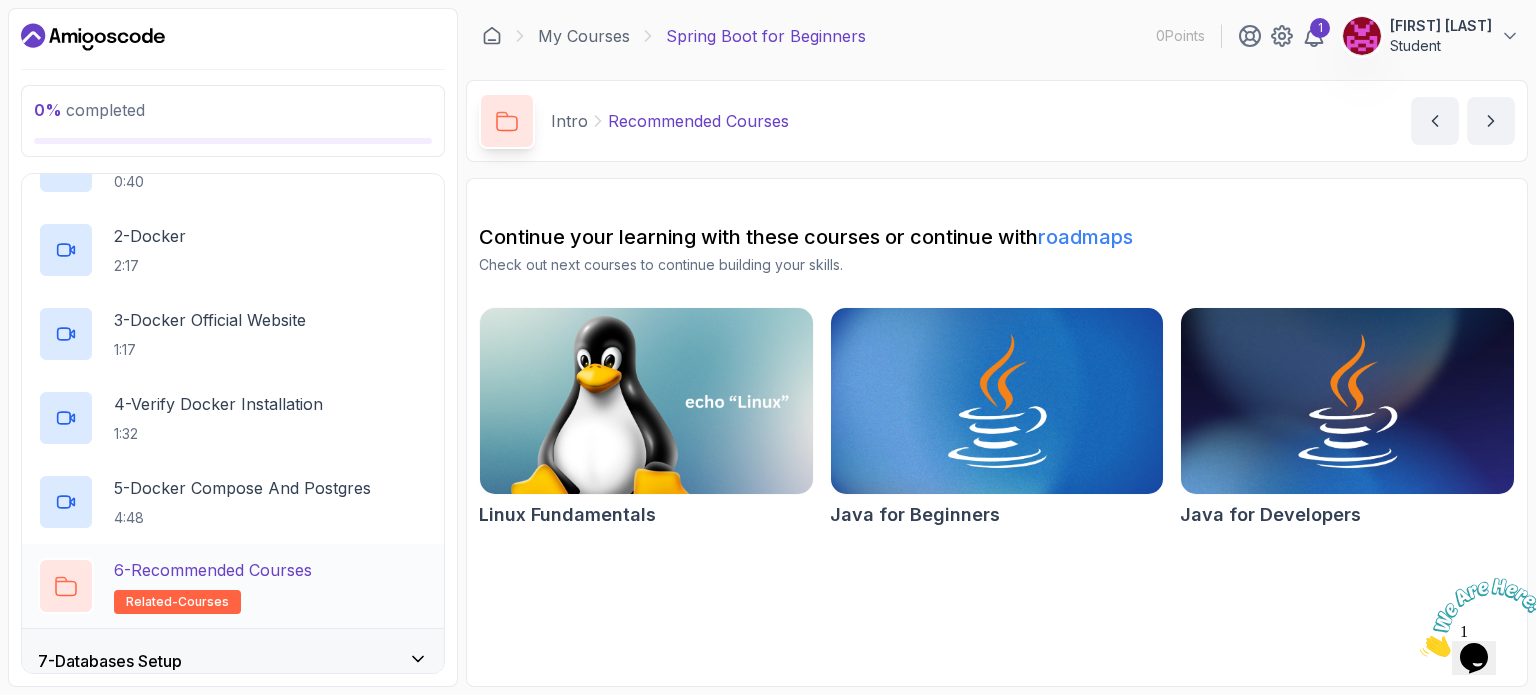 click on "6  -  Recommended Courses" at bounding box center (213, 570) 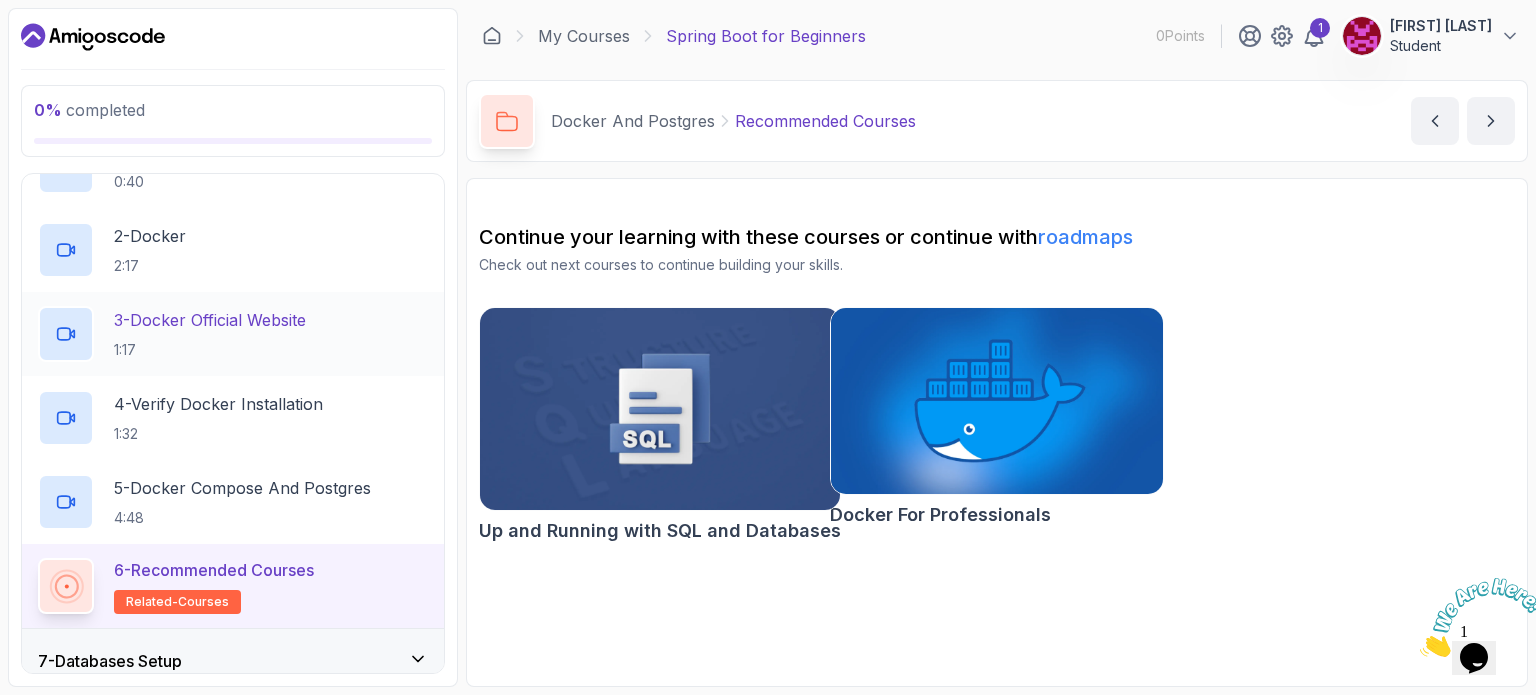 scroll, scrollTop: 0, scrollLeft: 0, axis: both 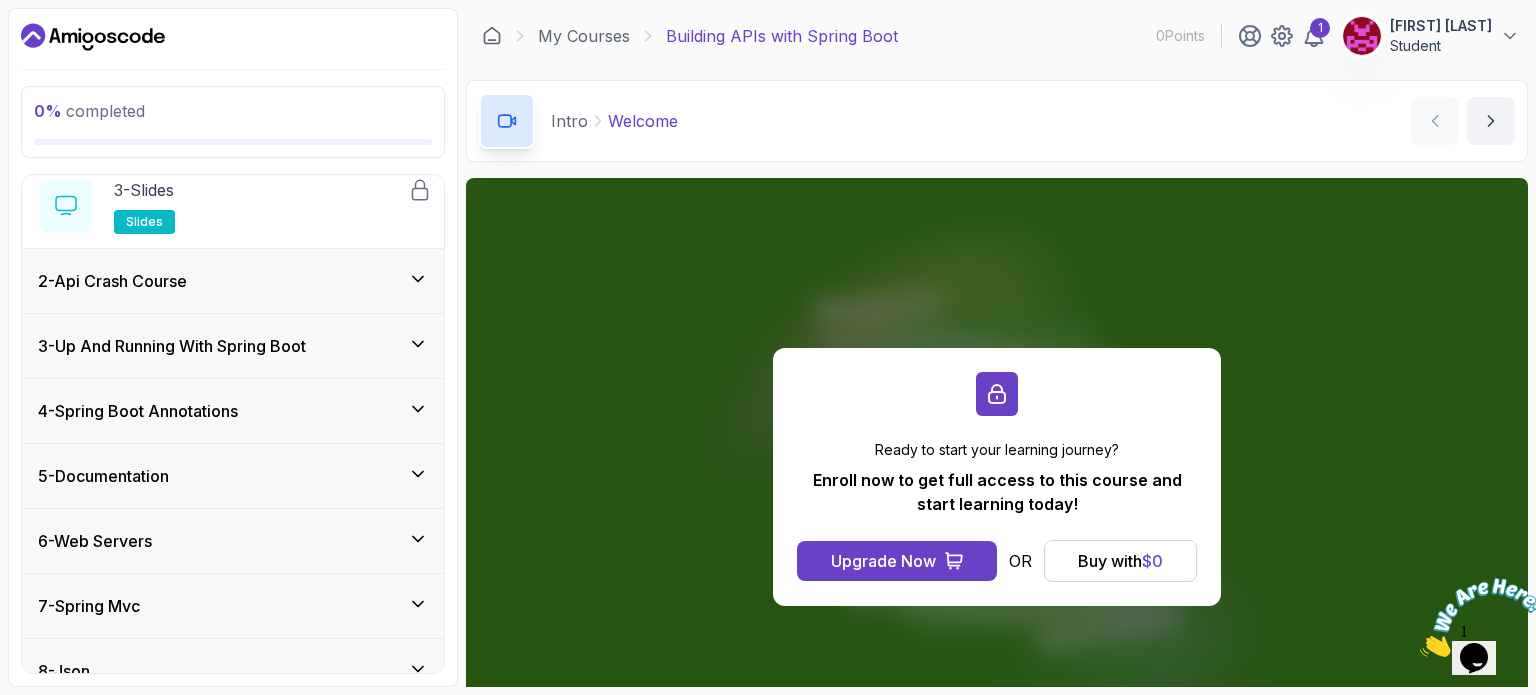click on "3  -  Up And Running With Spring Boot" at bounding box center (233, 346) 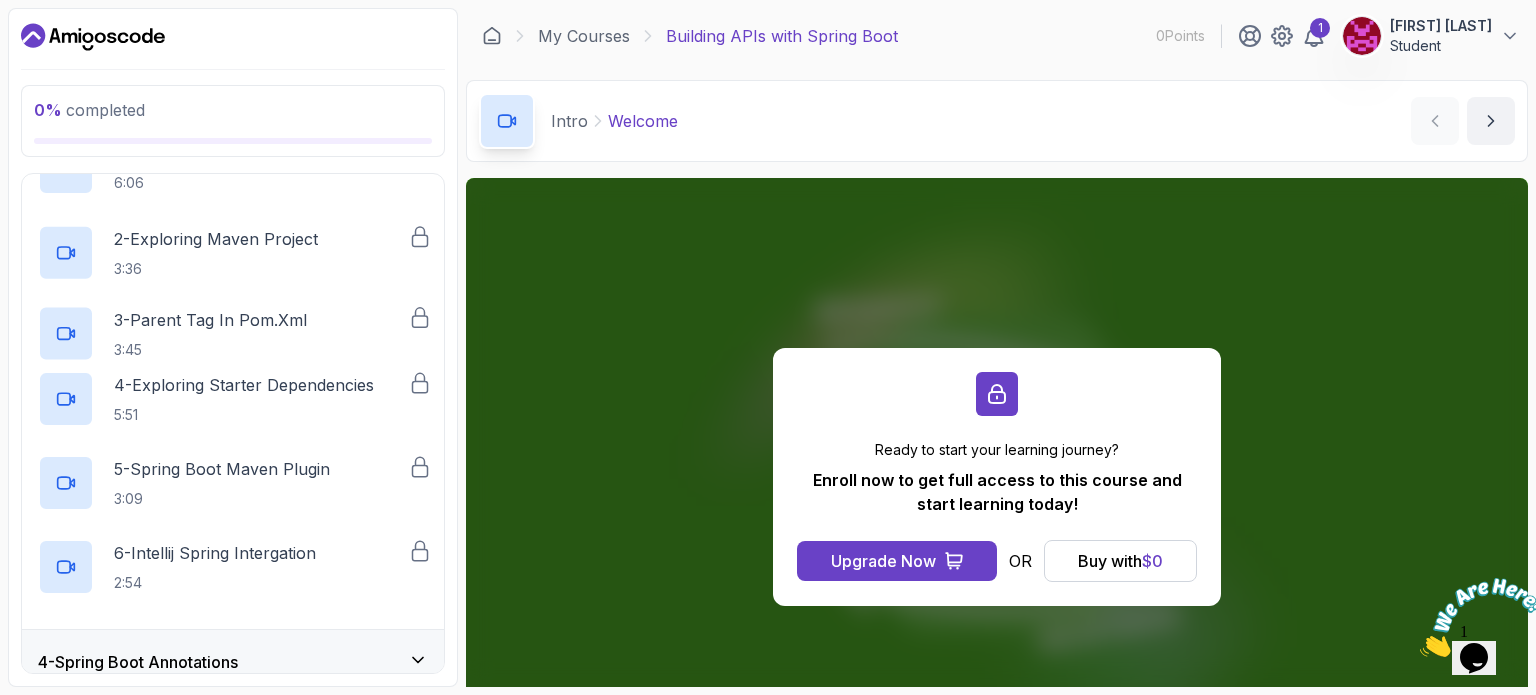 scroll, scrollTop: 147, scrollLeft: 0, axis: vertical 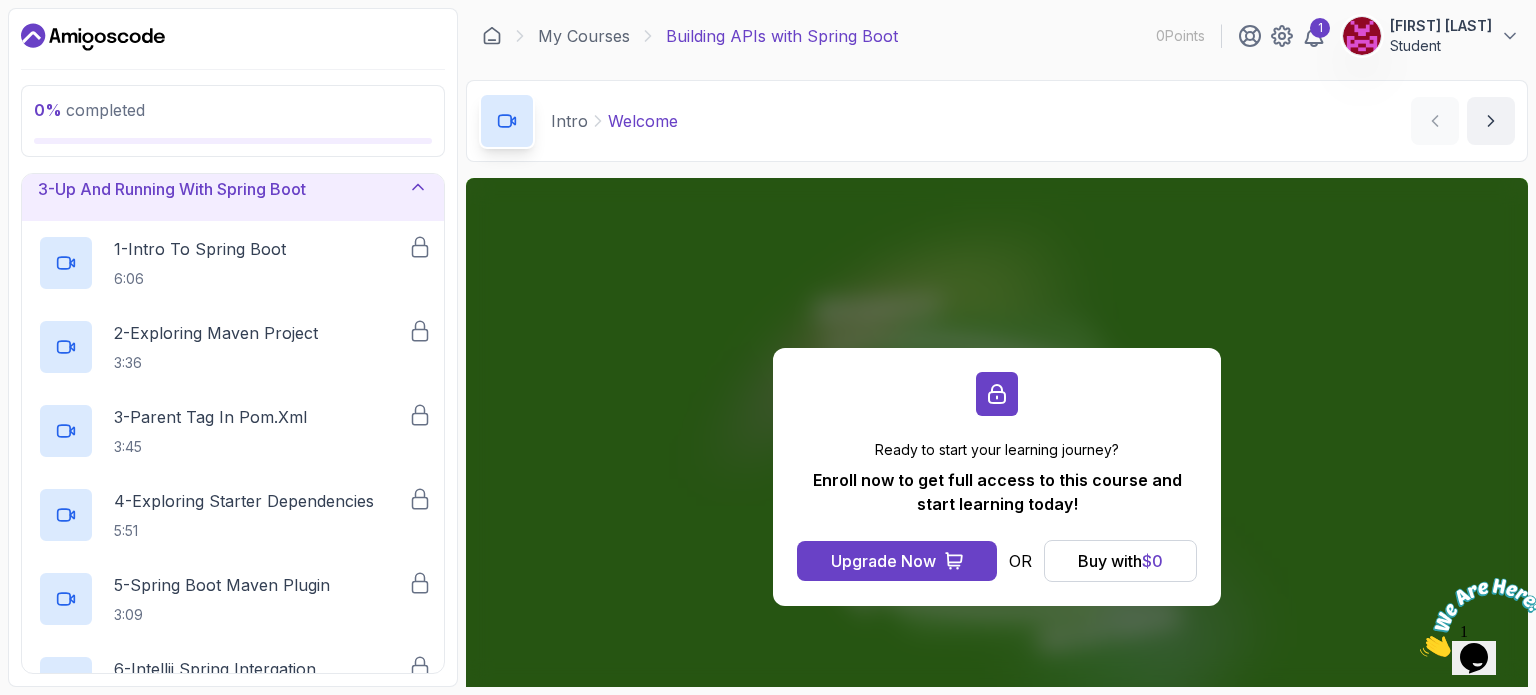 click 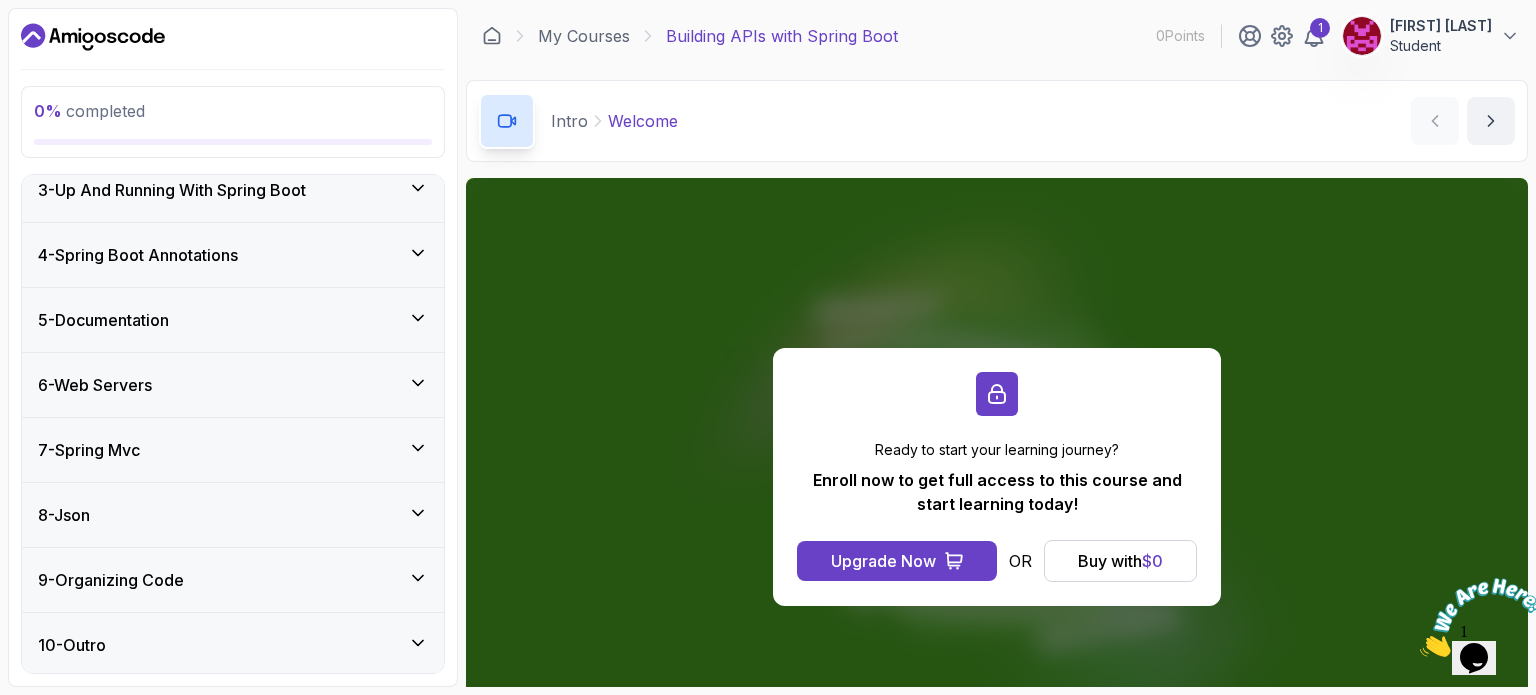 scroll, scrollTop: 0, scrollLeft: 0, axis: both 